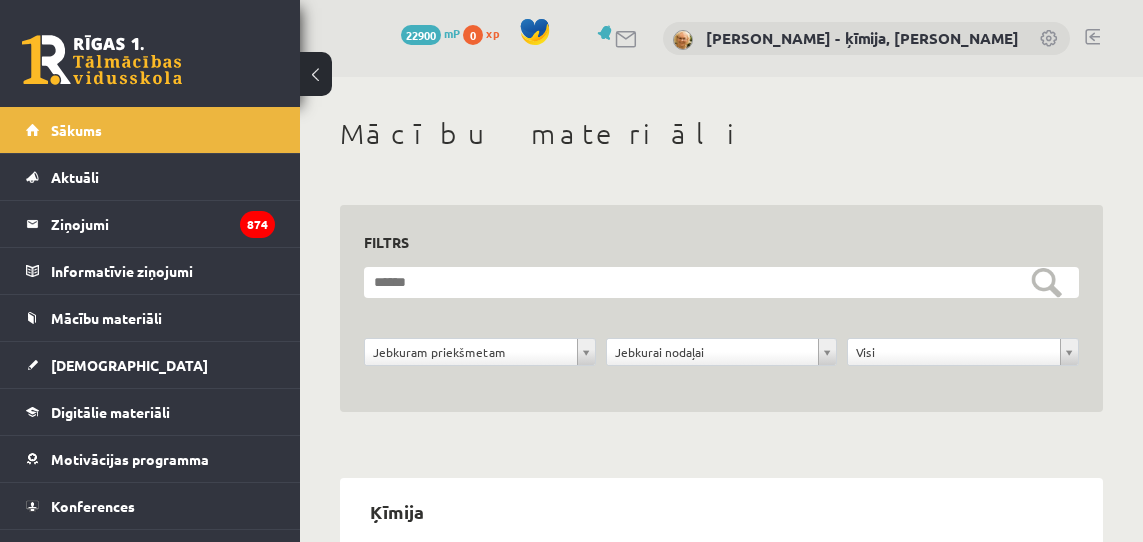 drag, startPoint x: 0, startPoint y: 0, endPoint x: 88, endPoint y: 416, distance: 425.20584 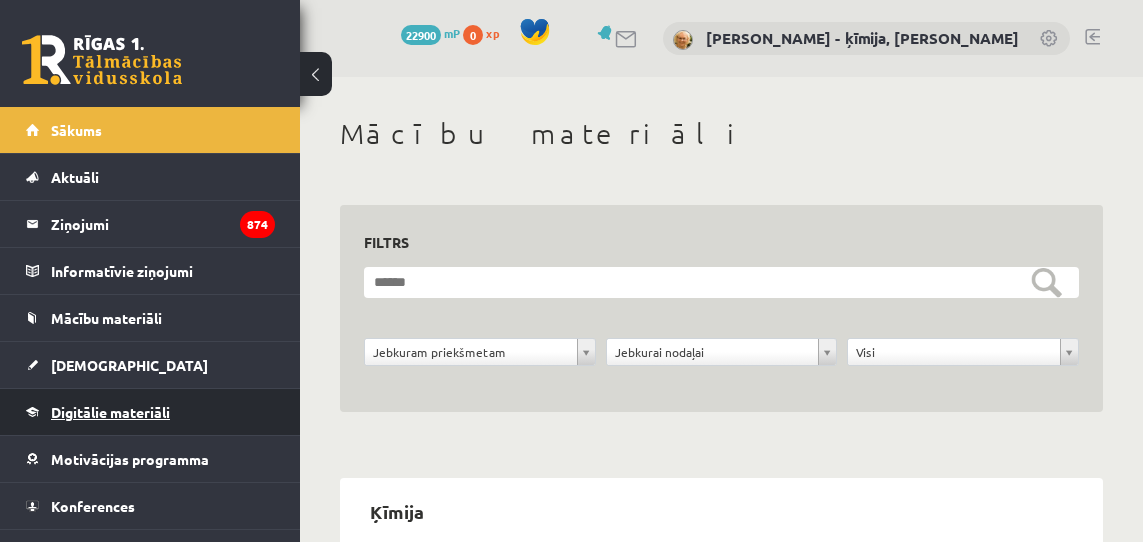 click on "Digitālie materiāli" at bounding box center [110, 412] 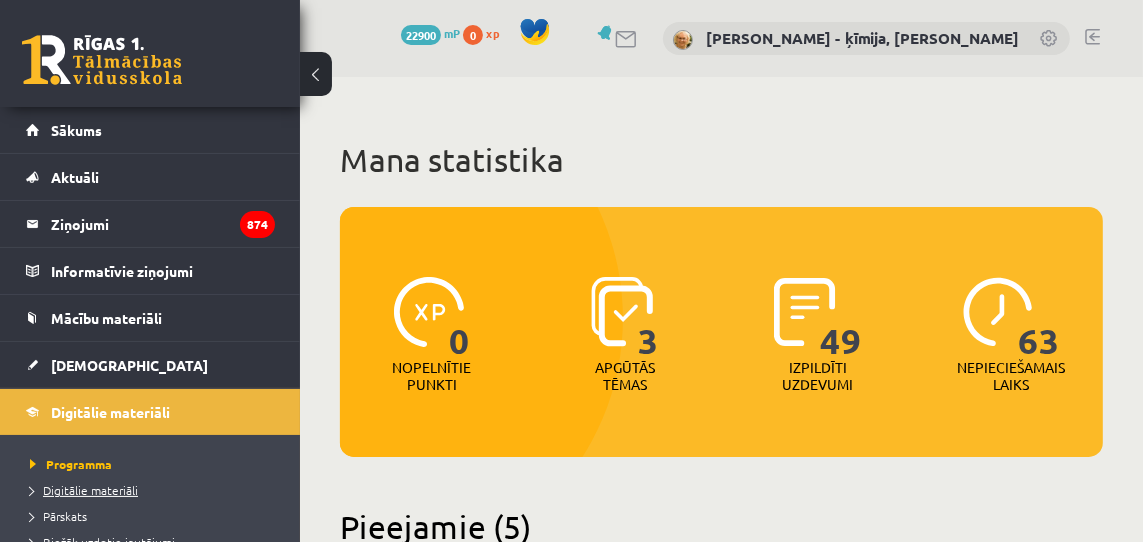 click on "Digitālie materiāli" at bounding box center [84, 490] 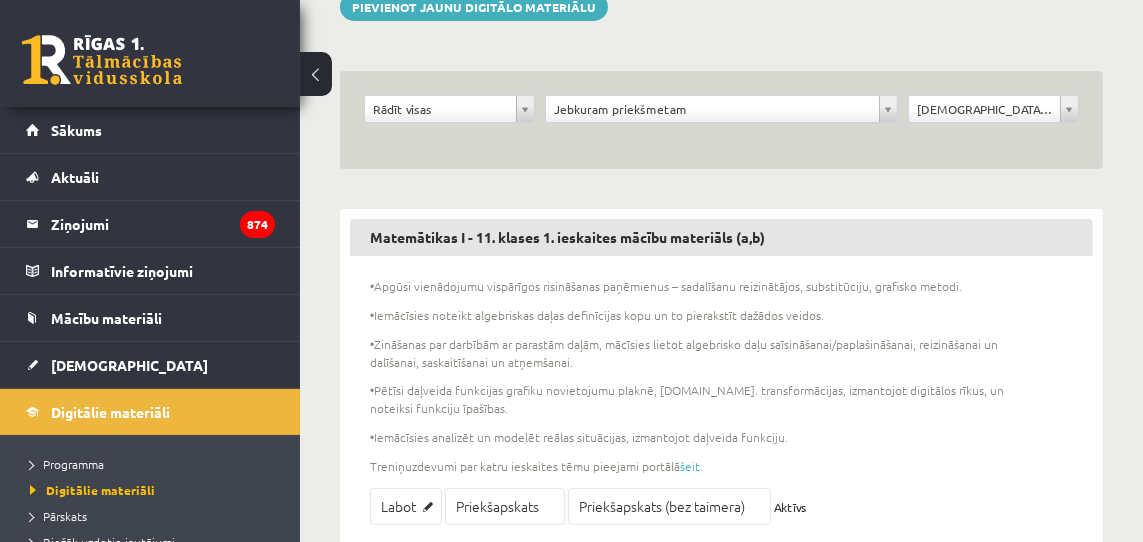 scroll, scrollTop: 0, scrollLeft: 0, axis: both 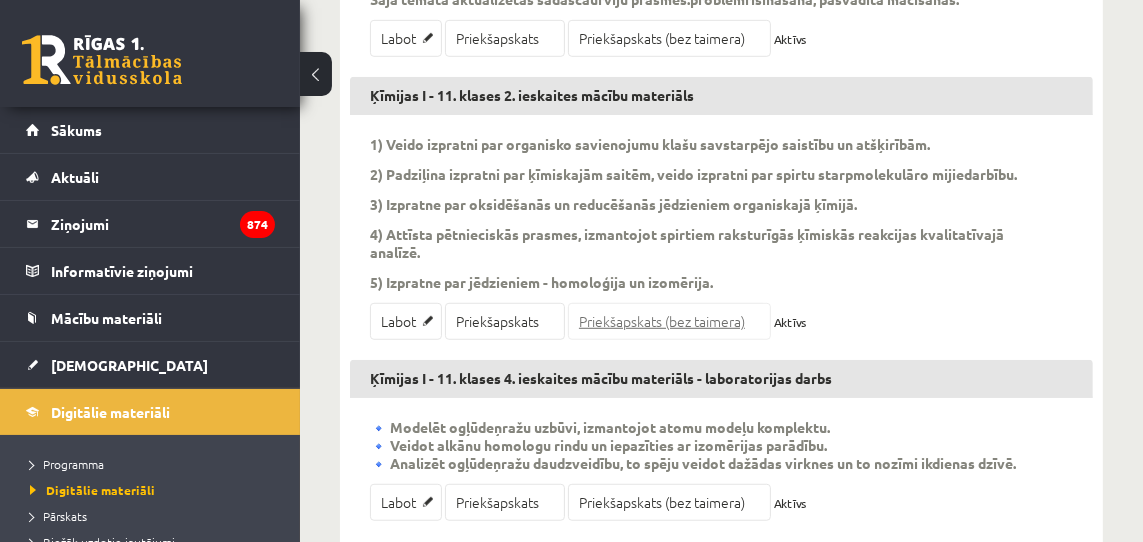 click on "Priekšapskats (bez taimera)" at bounding box center [669, 321] 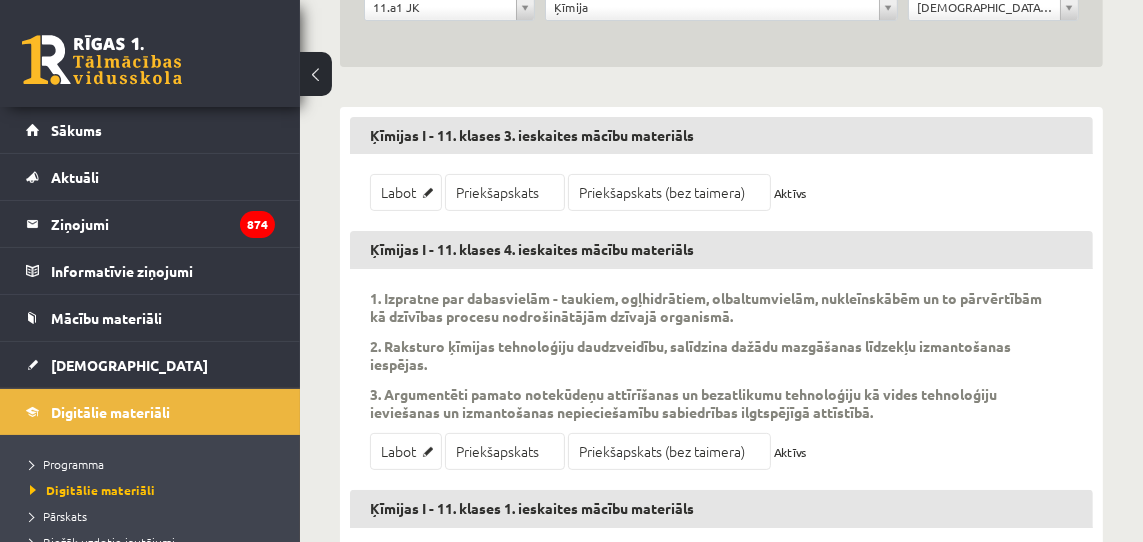 scroll, scrollTop: 0, scrollLeft: 0, axis: both 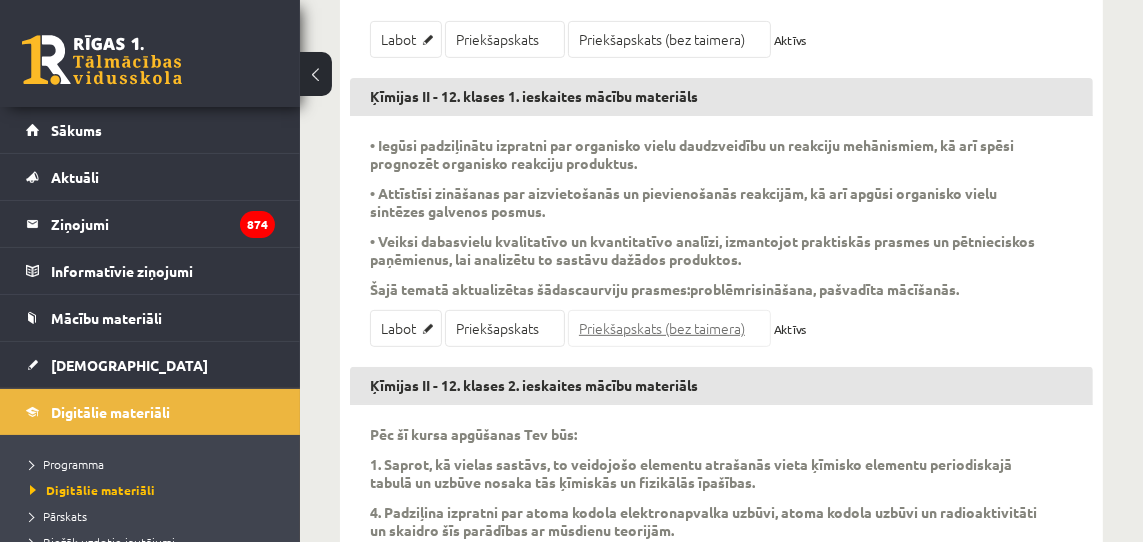 click on "Priekšapskats (bez taimera)" at bounding box center (669, 328) 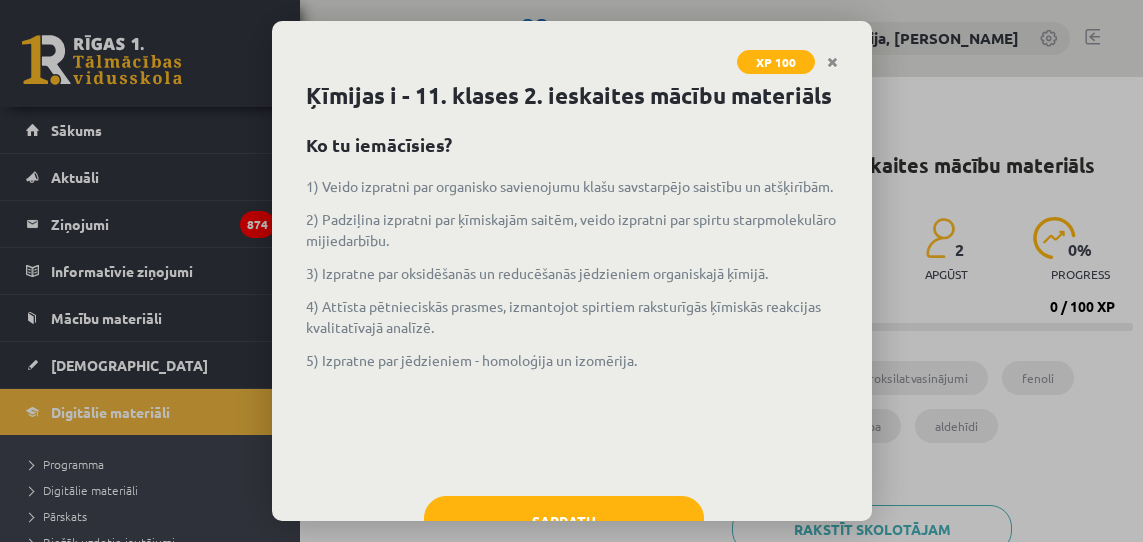 scroll, scrollTop: 0, scrollLeft: 0, axis: both 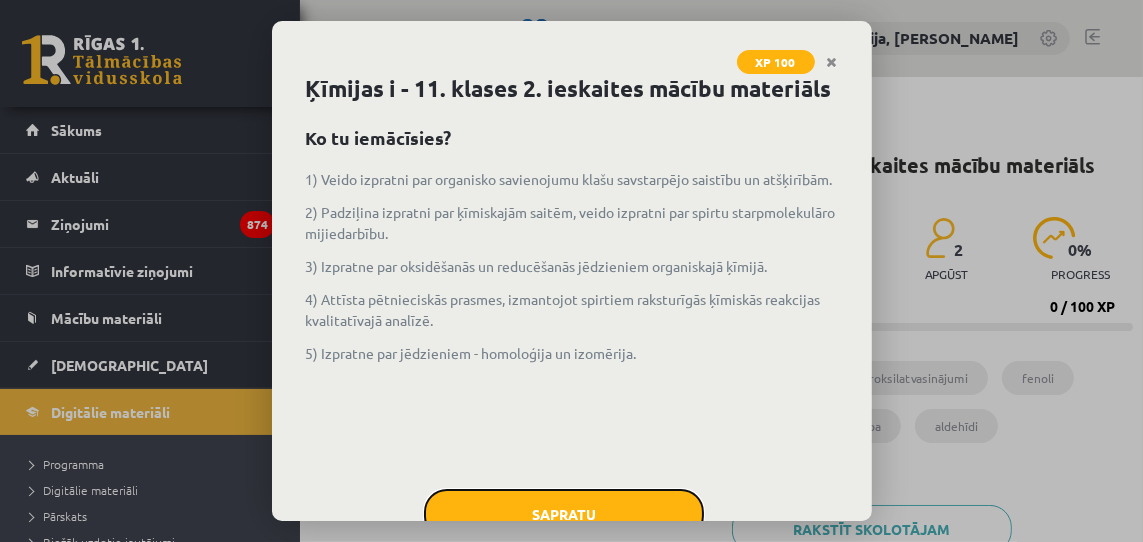 drag, startPoint x: 575, startPoint y: 505, endPoint x: 568, endPoint y: 489, distance: 17.464249 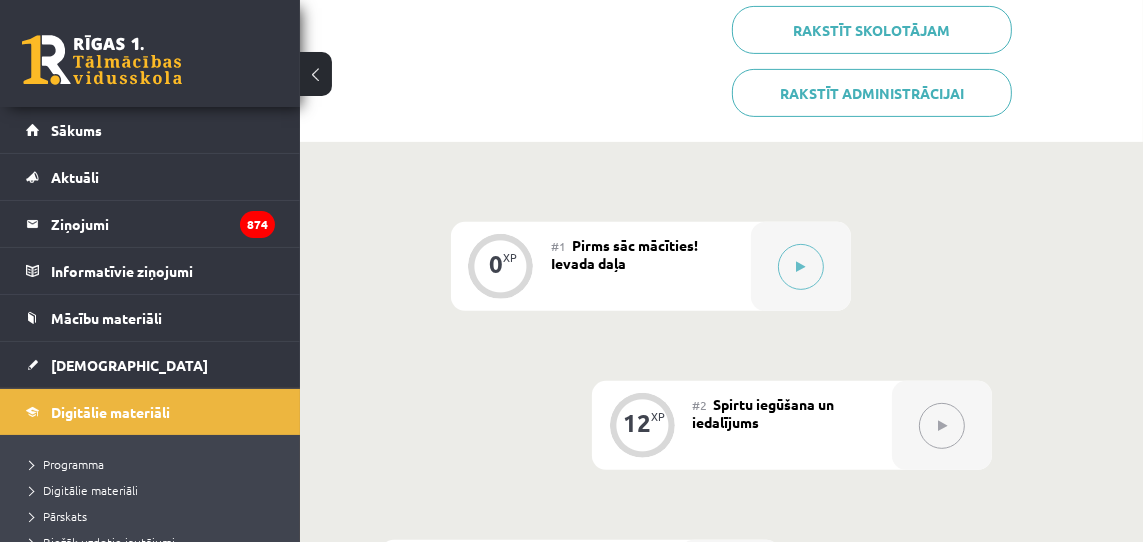 scroll, scrollTop: 507, scrollLeft: 0, axis: vertical 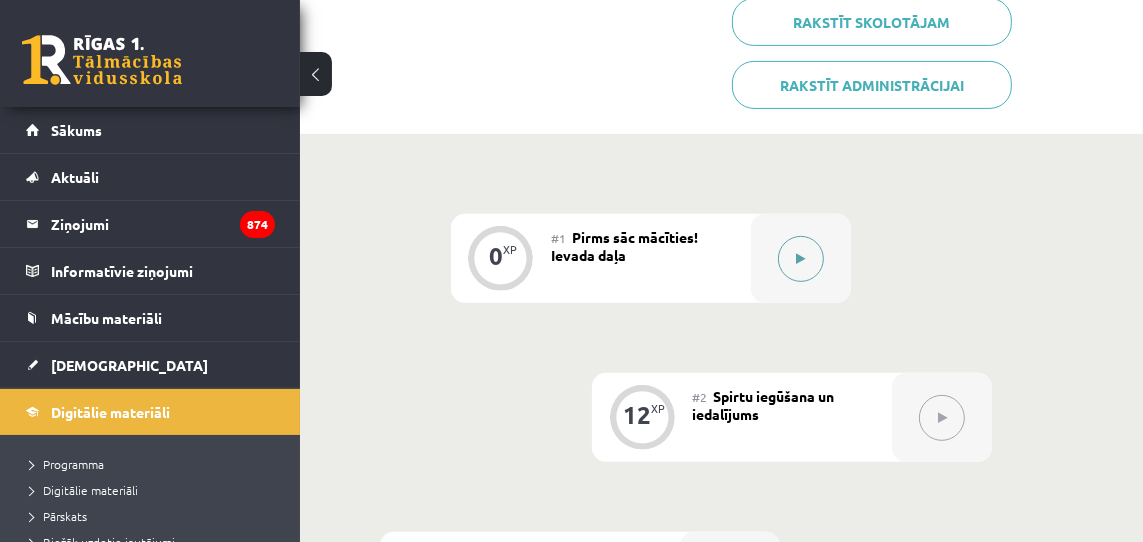 click 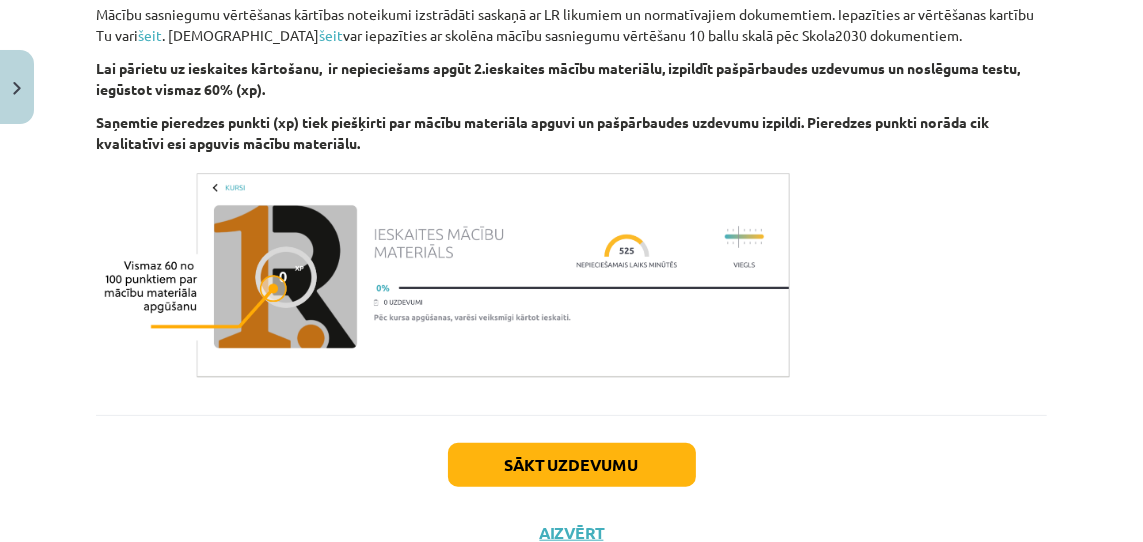 scroll, scrollTop: 1291, scrollLeft: 0, axis: vertical 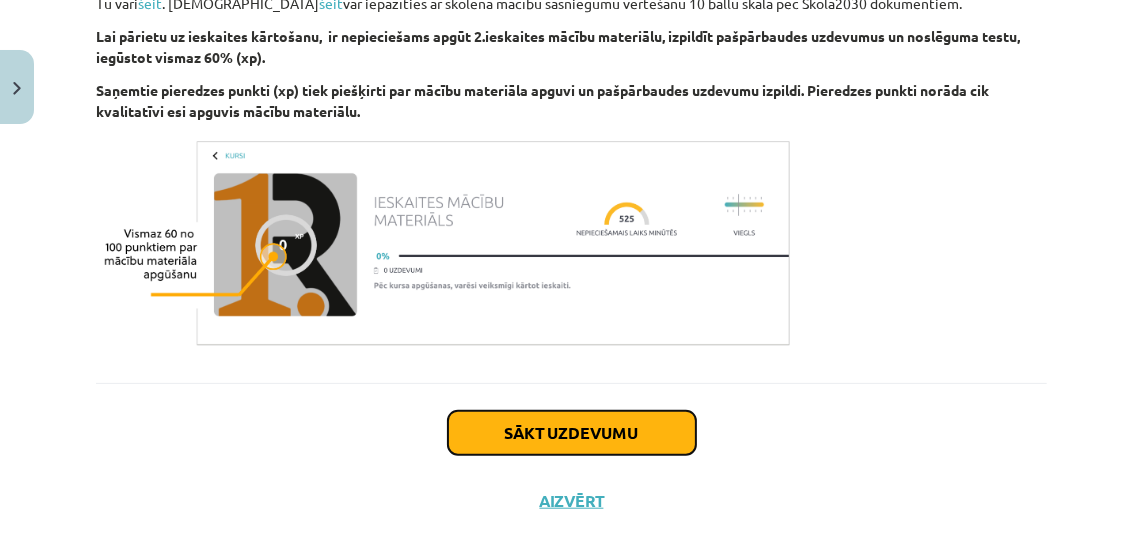 click on "Sākt uzdevumu" 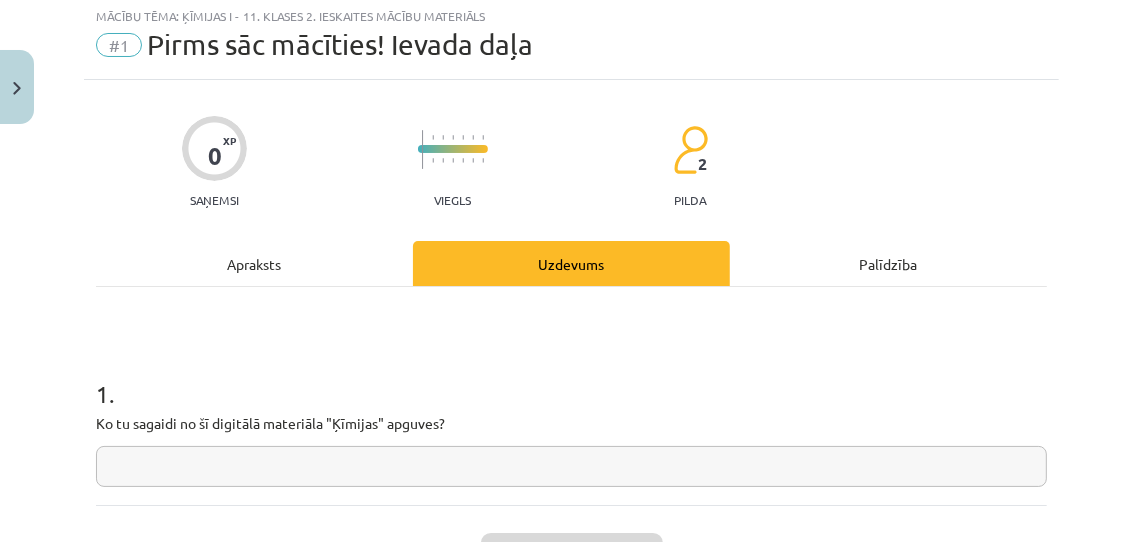 scroll, scrollTop: 50, scrollLeft: 0, axis: vertical 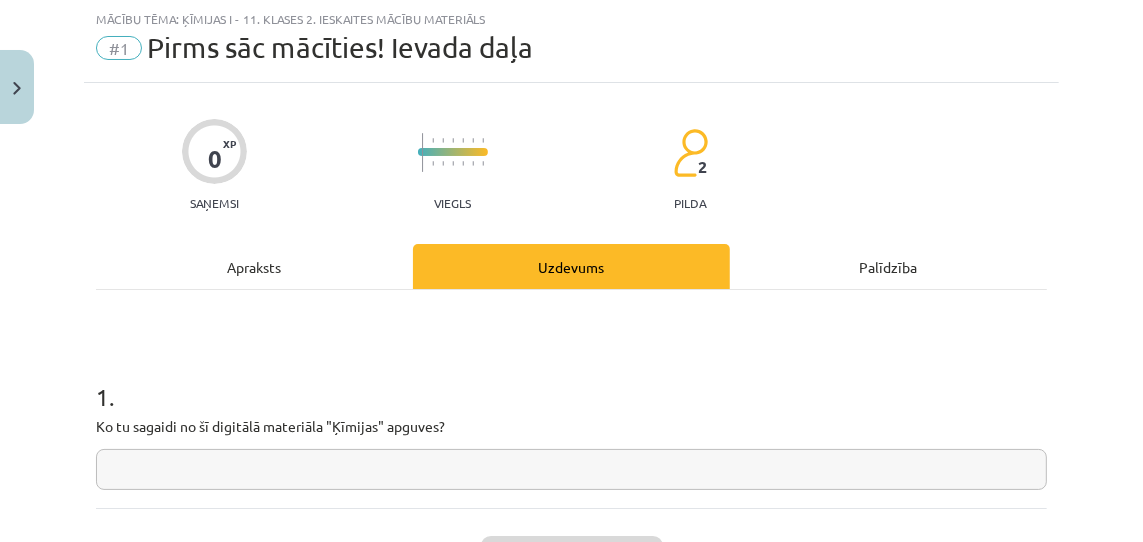 click 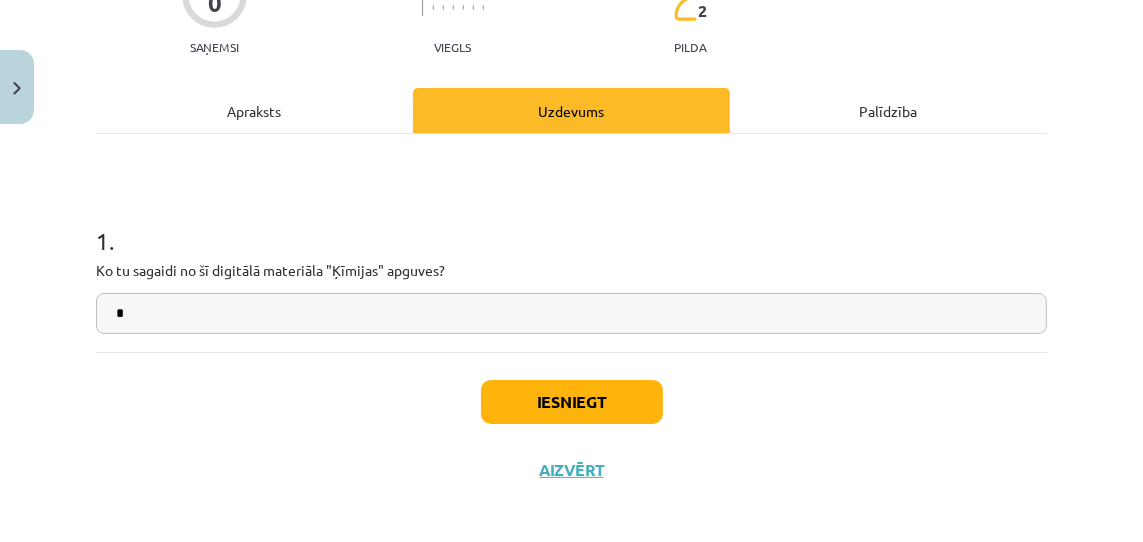 scroll, scrollTop: 218, scrollLeft: 0, axis: vertical 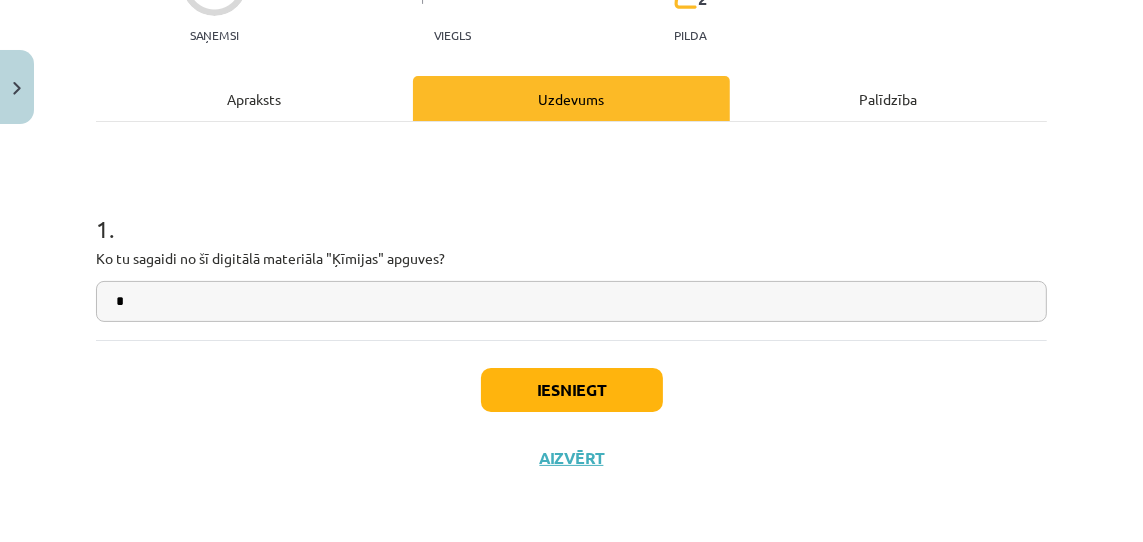 type on "*" 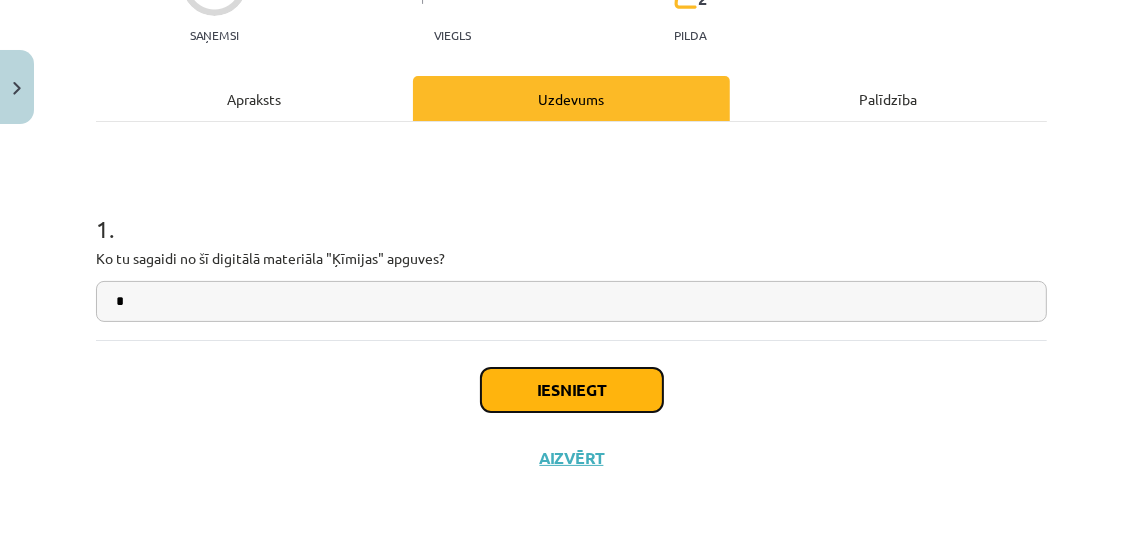 click on "Iesniegt" 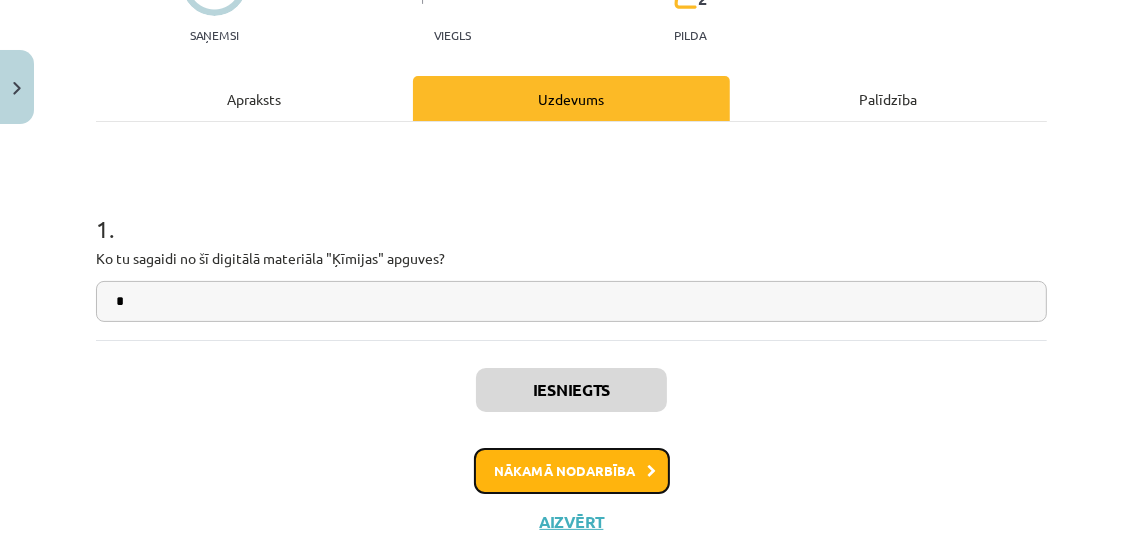 click on "Nākamā nodarbība" 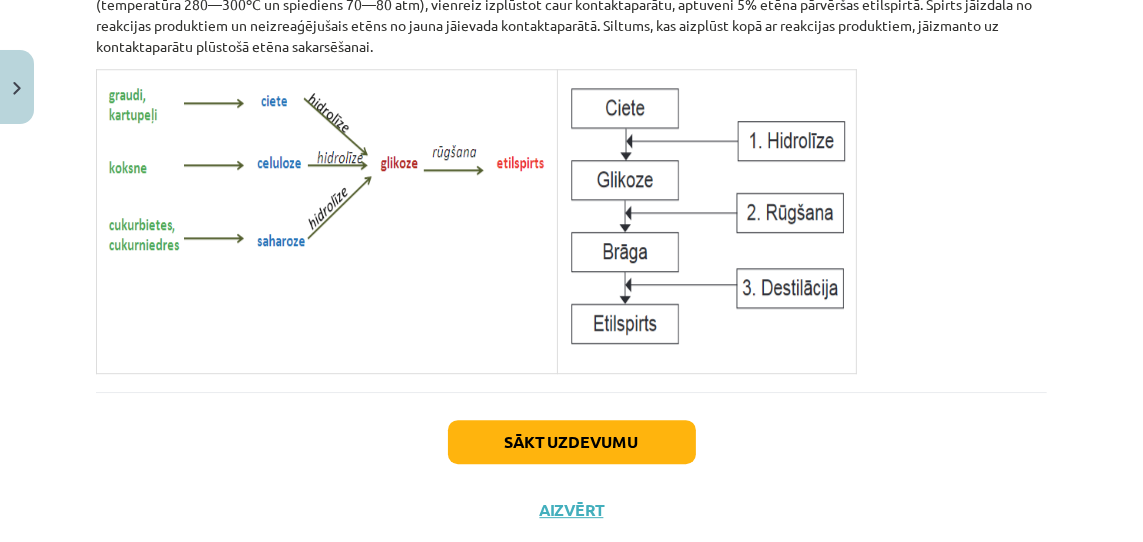 scroll, scrollTop: 4252, scrollLeft: 0, axis: vertical 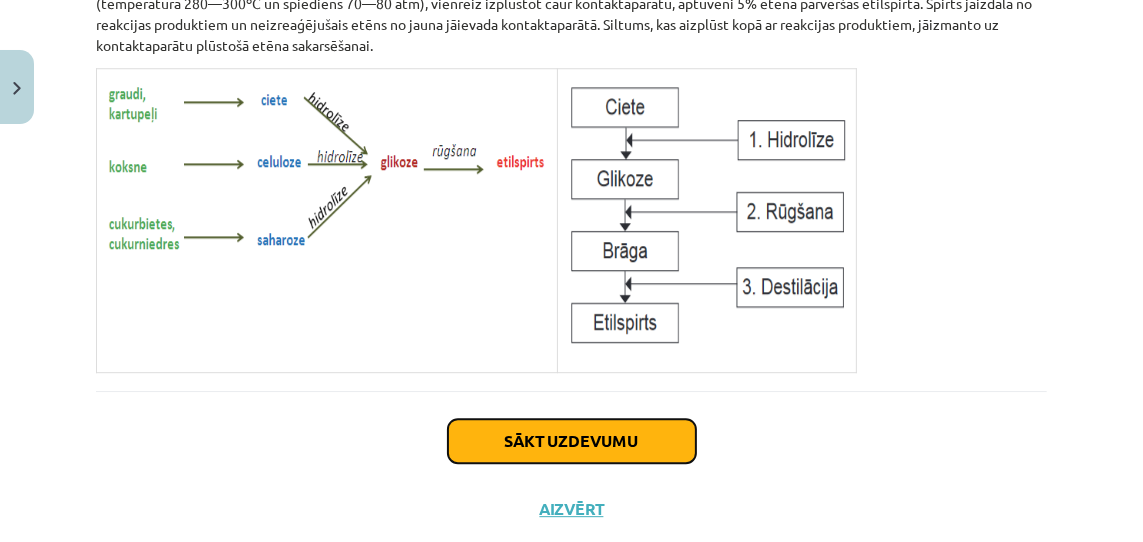 click on "Sākt uzdevumu" 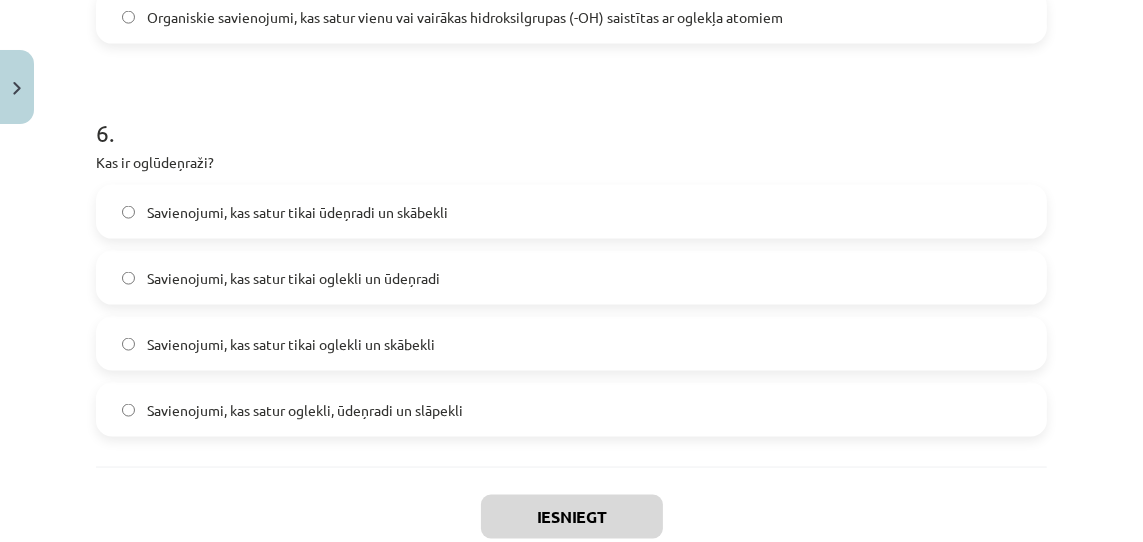 scroll, scrollTop: 2274, scrollLeft: 0, axis: vertical 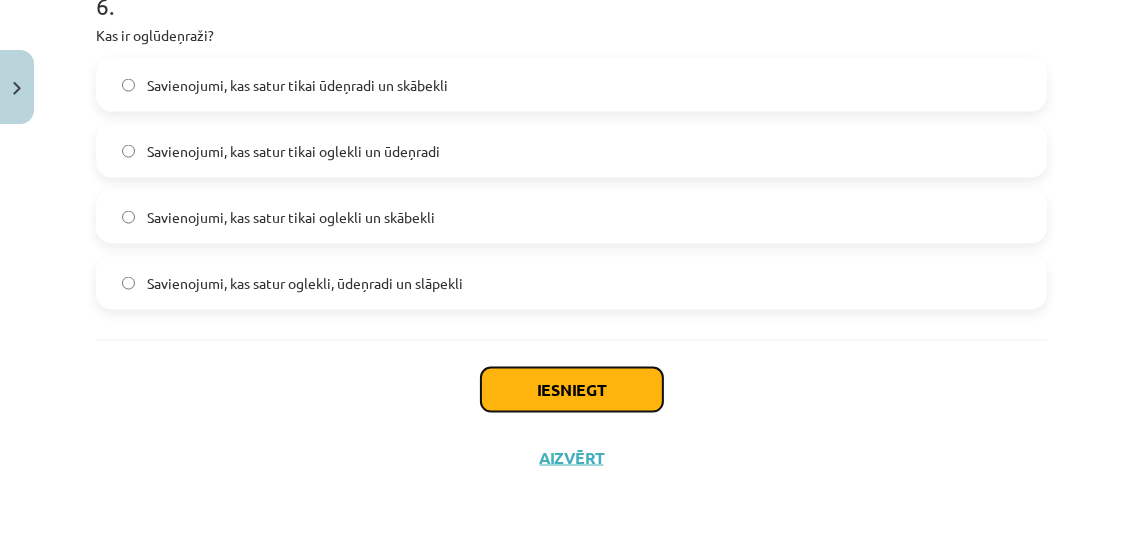 click on "Iesniegt" 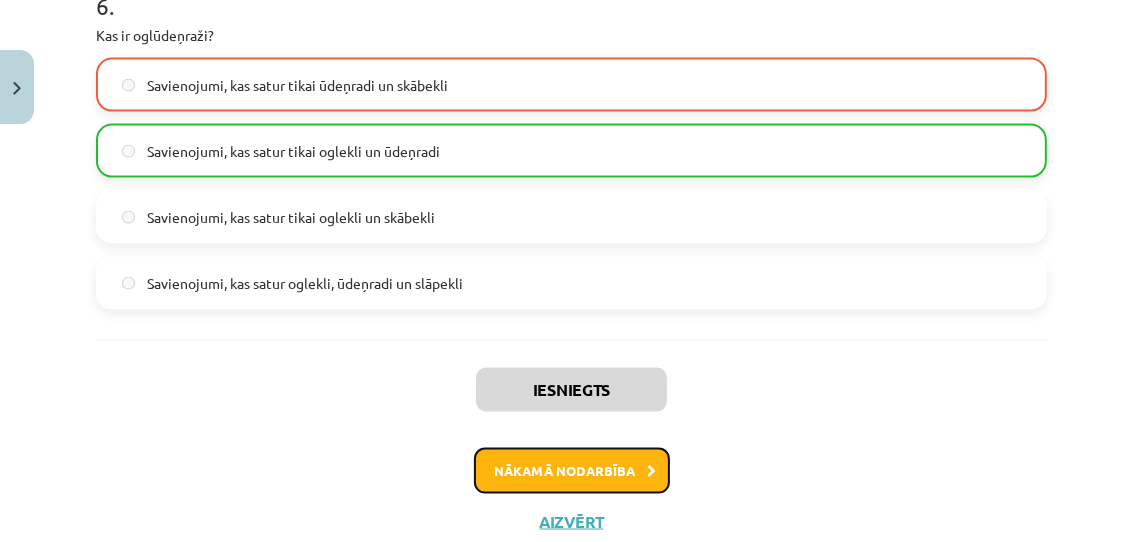 click on "Nākamā nodarbība" 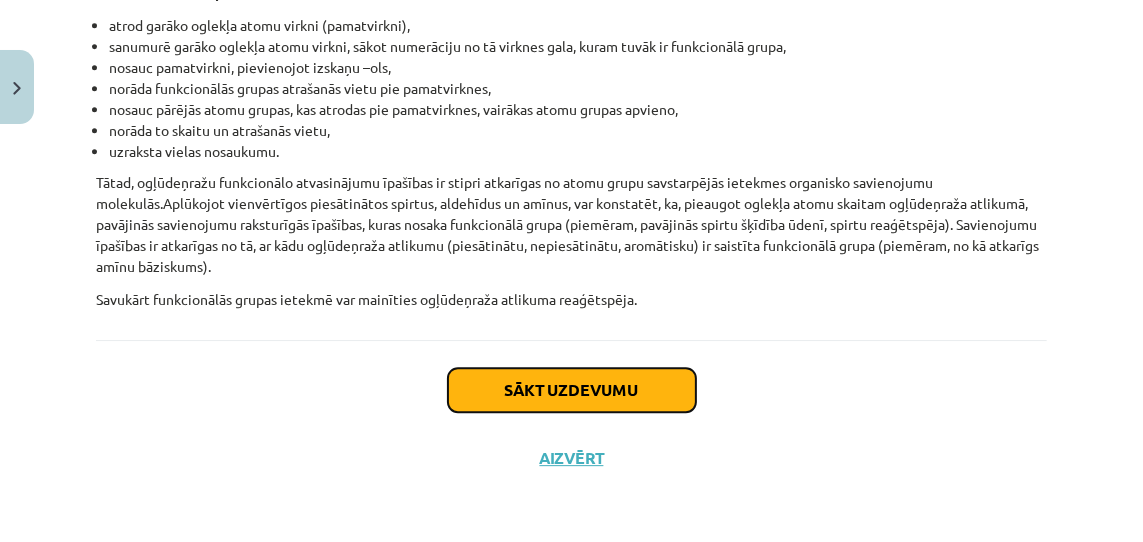 click on "Sākt uzdevumu" 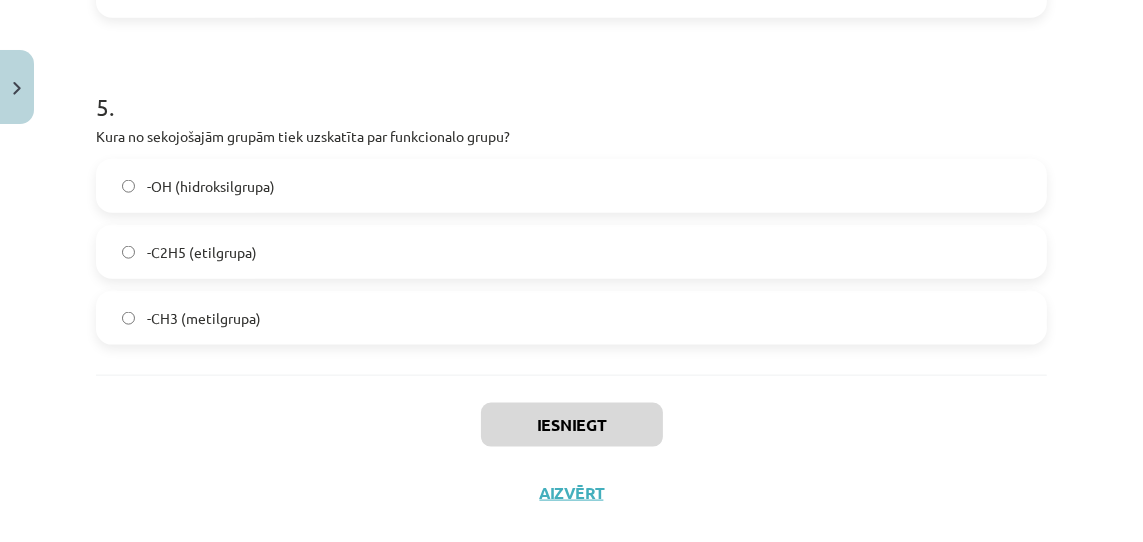 scroll, scrollTop: 1881, scrollLeft: 0, axis: vertical 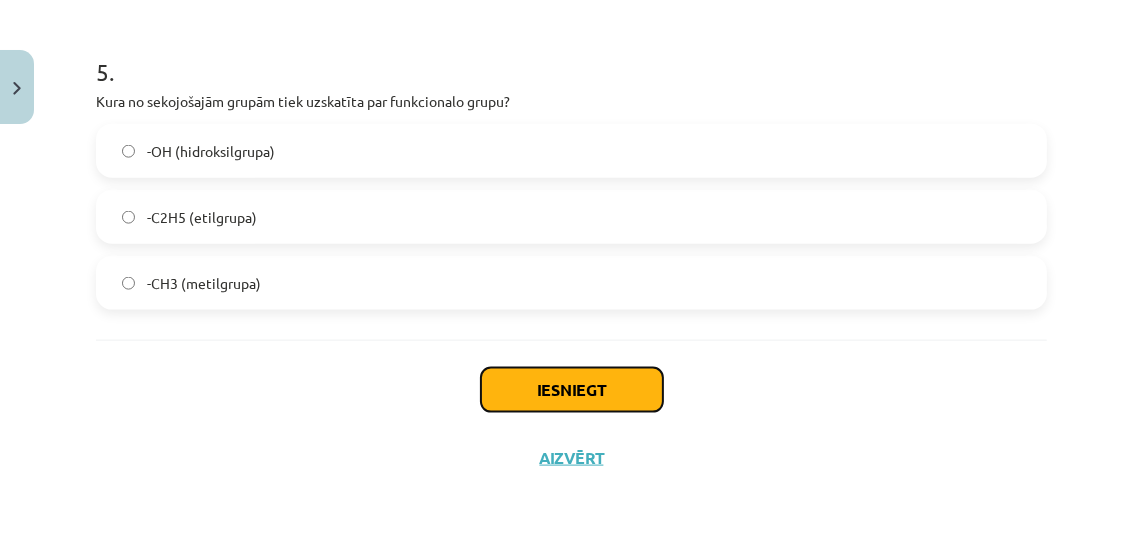 click on "Iesniegt" 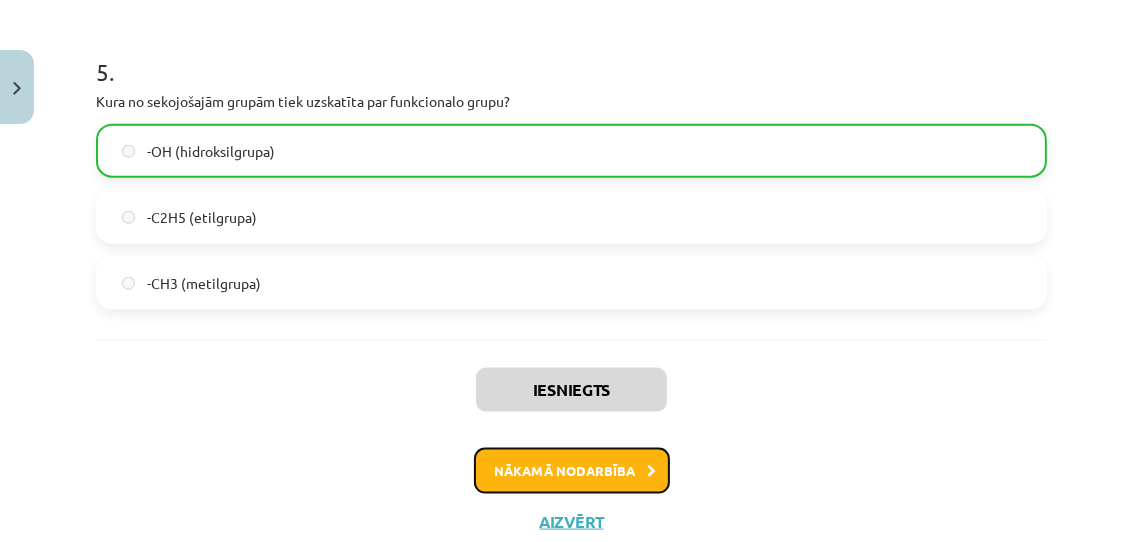 click on "Nākamā nodarbība" 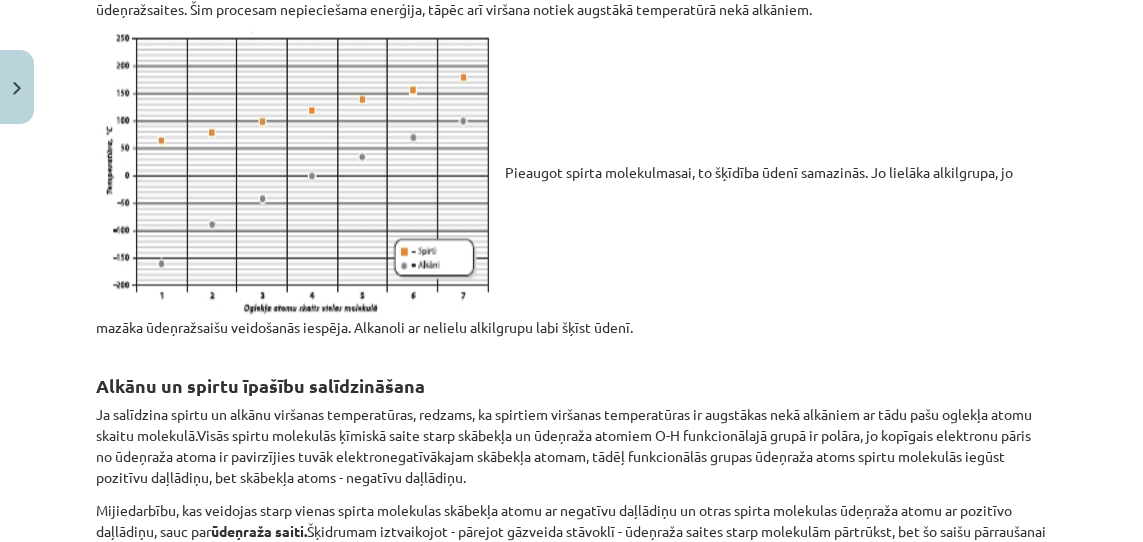 scroll, scrollTop: 3014, scrollLeft: 0, axis: vertical 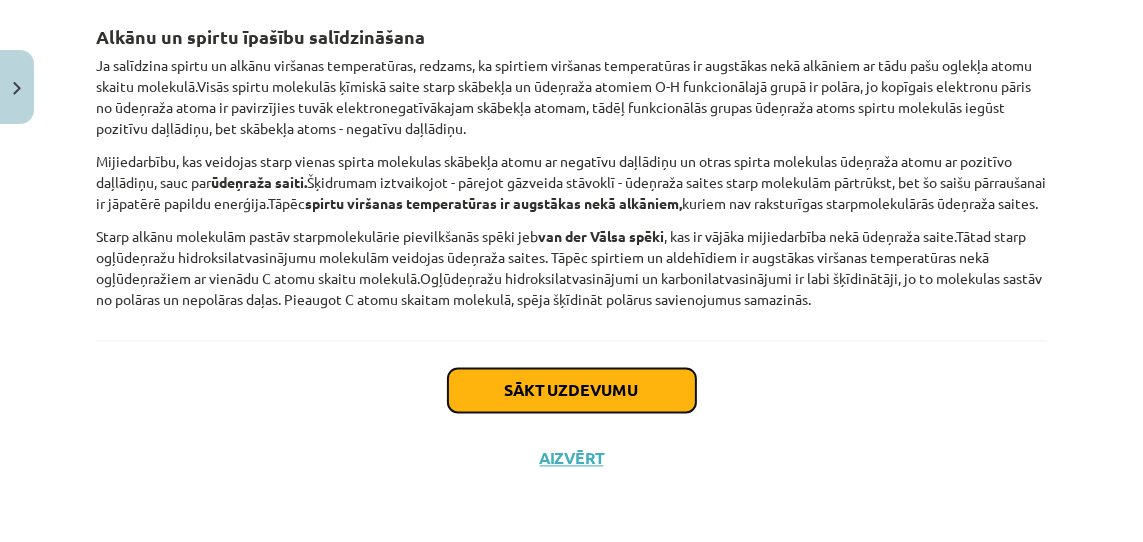 click on "Sākt uzdevumu" 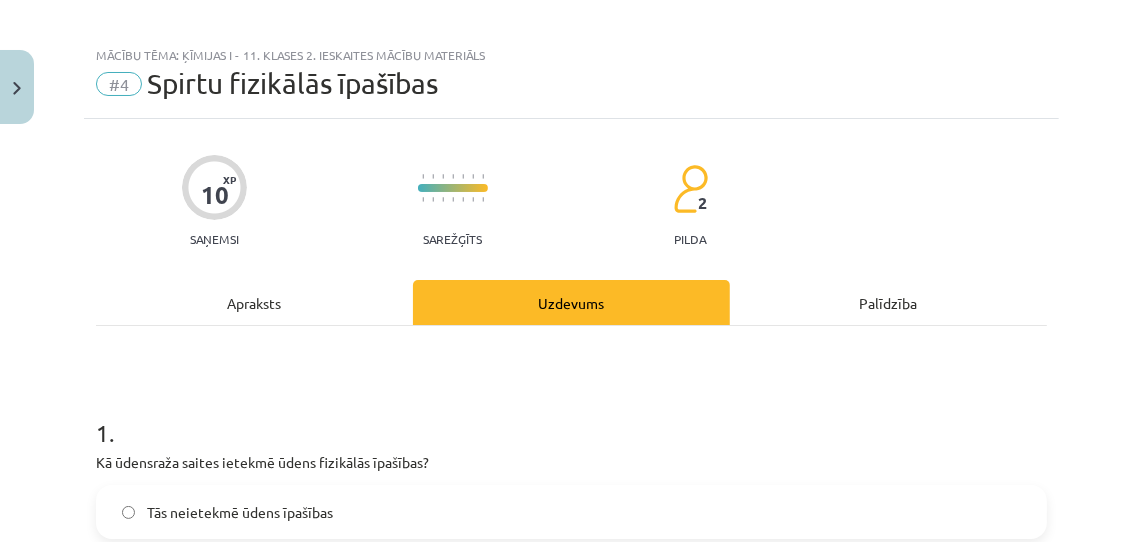 scroll, scrollTop: 0, scrollLeft: 0, axis: both 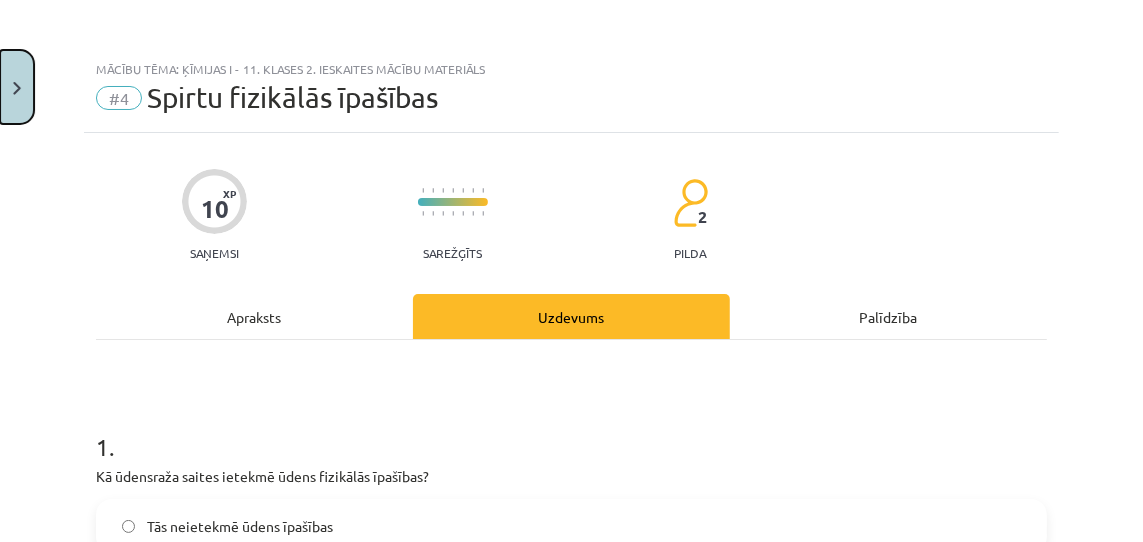 click 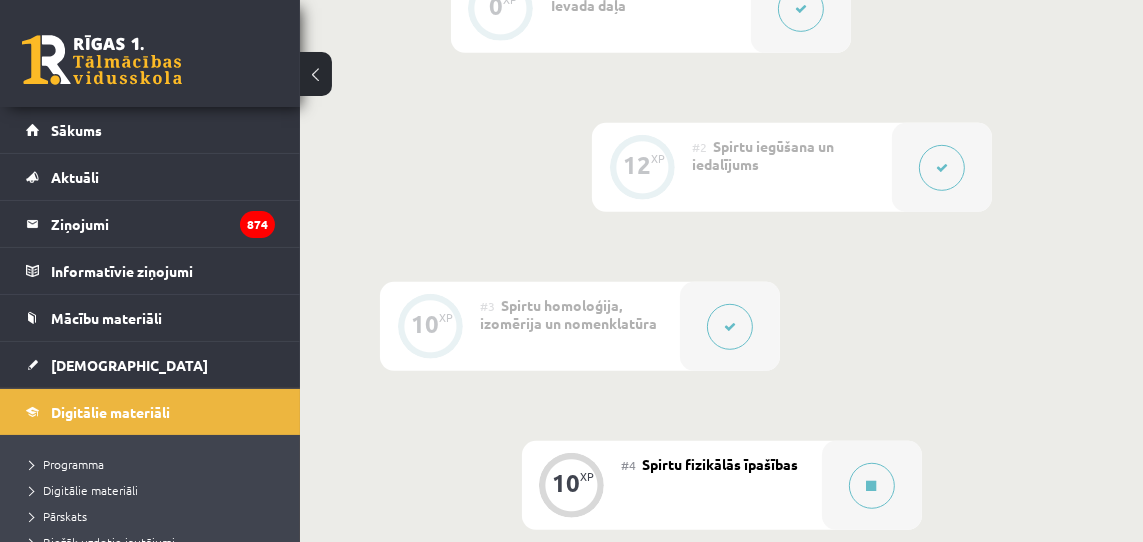 scroll, scrollTop: 824, scrollLeft: 0, axis: vertical 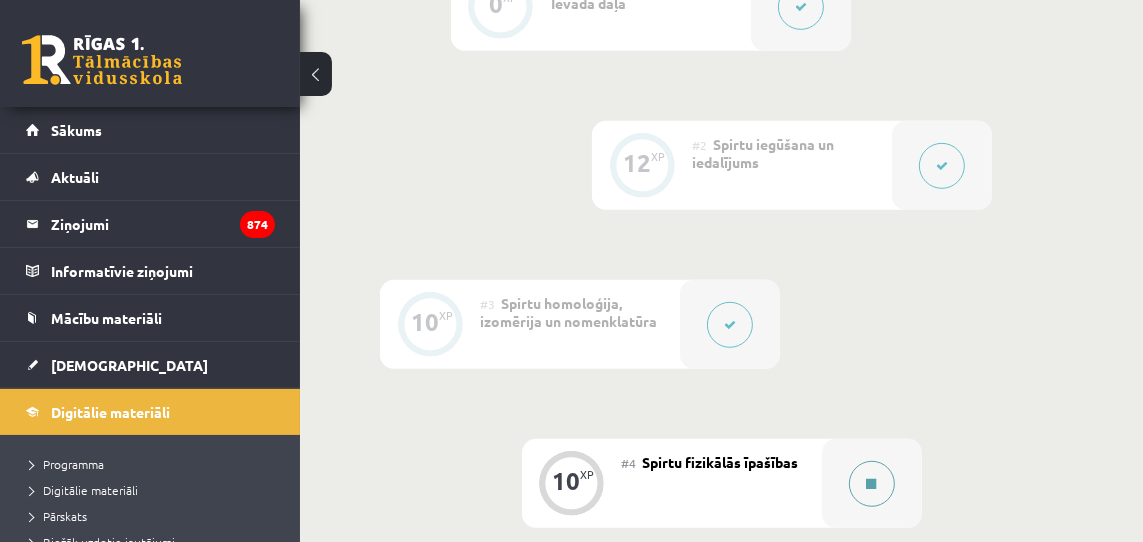 click 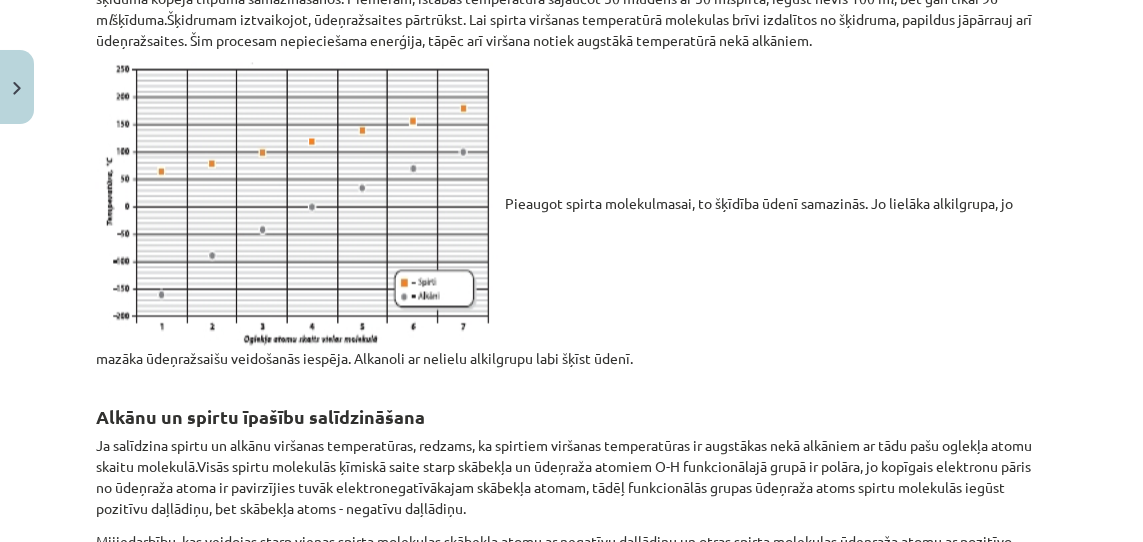 scroll, scrollTop: 2601, scrollLeft: 0, axis: vertical 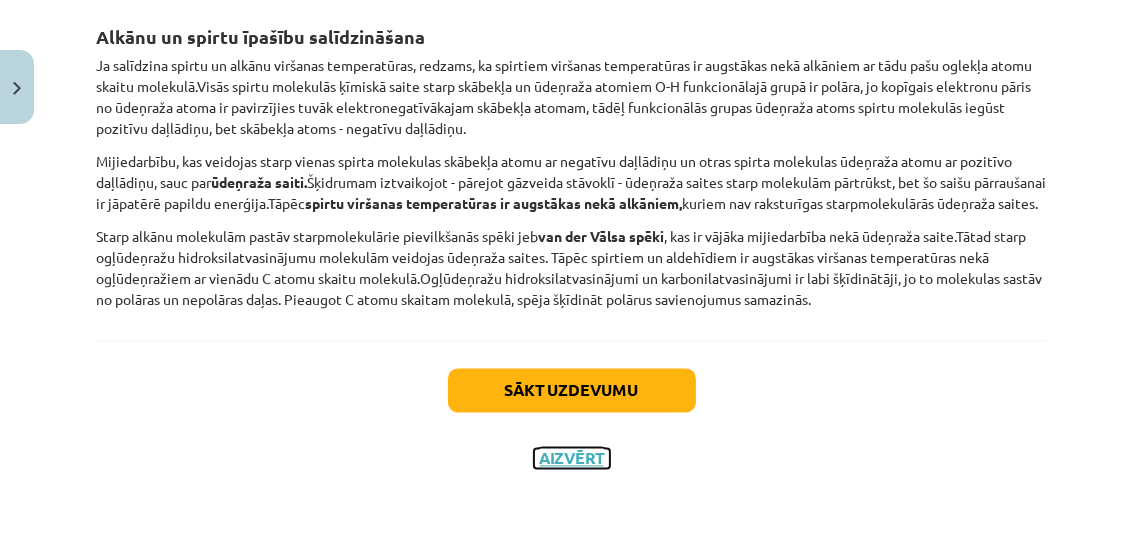 click on "Aizvērt" 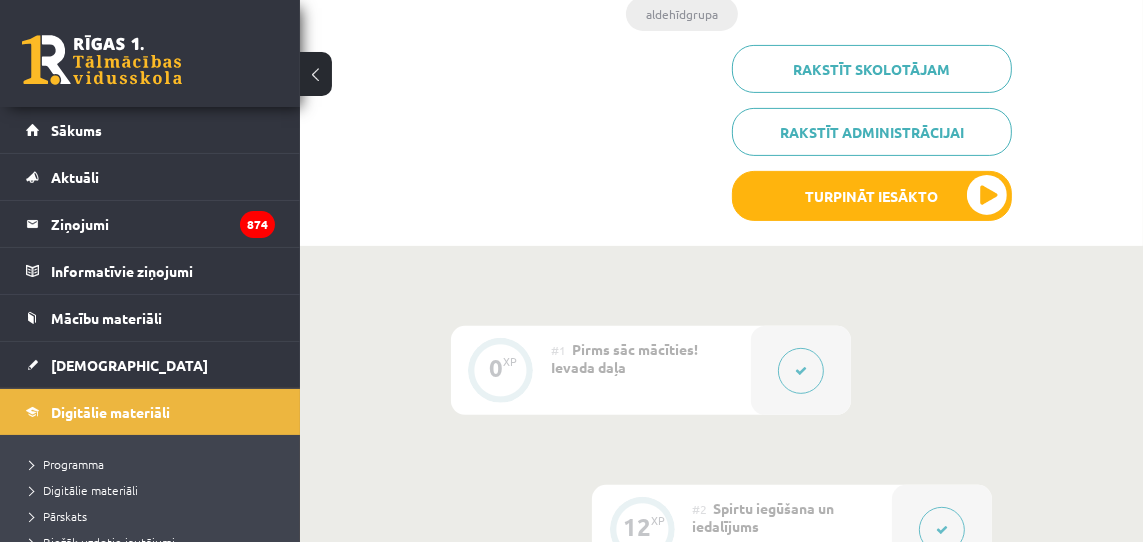 scroll, scrollTop: 465, scrollLeft: 0, axis: vertical 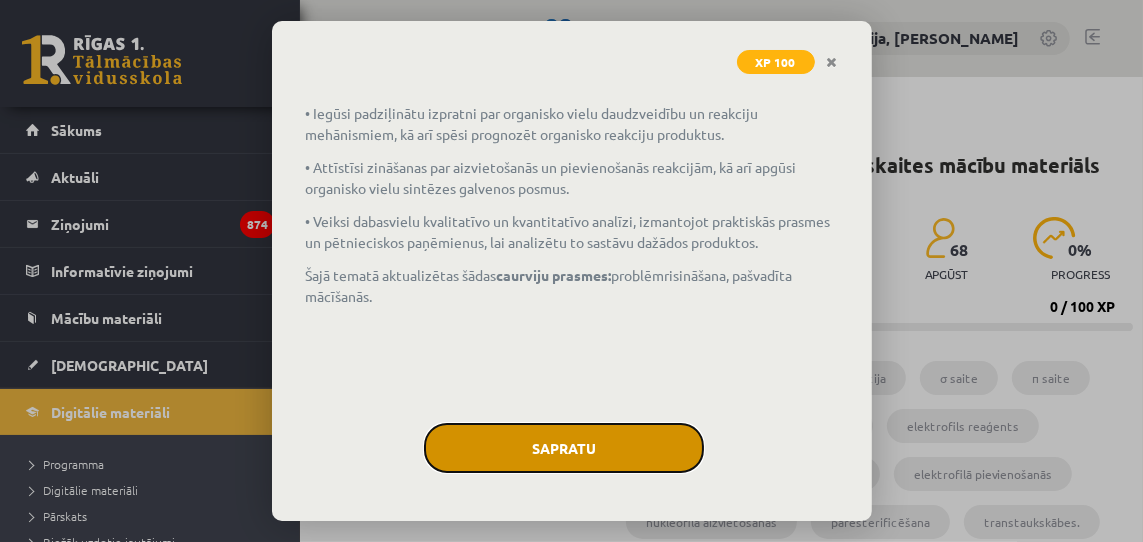 click on "Sapratu" 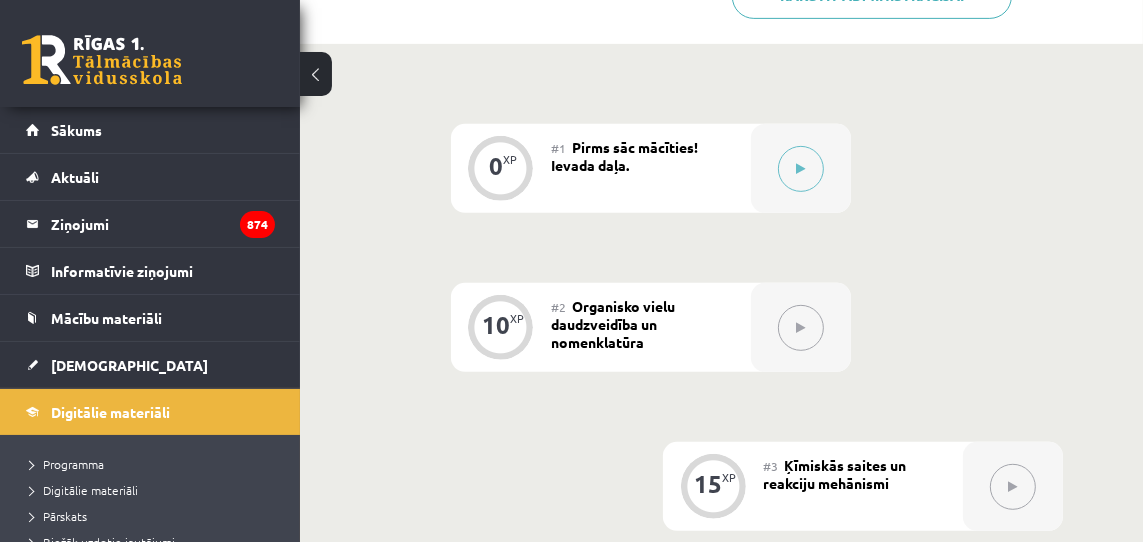 scroll, scrollTop: 684, scrollLeft: 0, axis: vertical 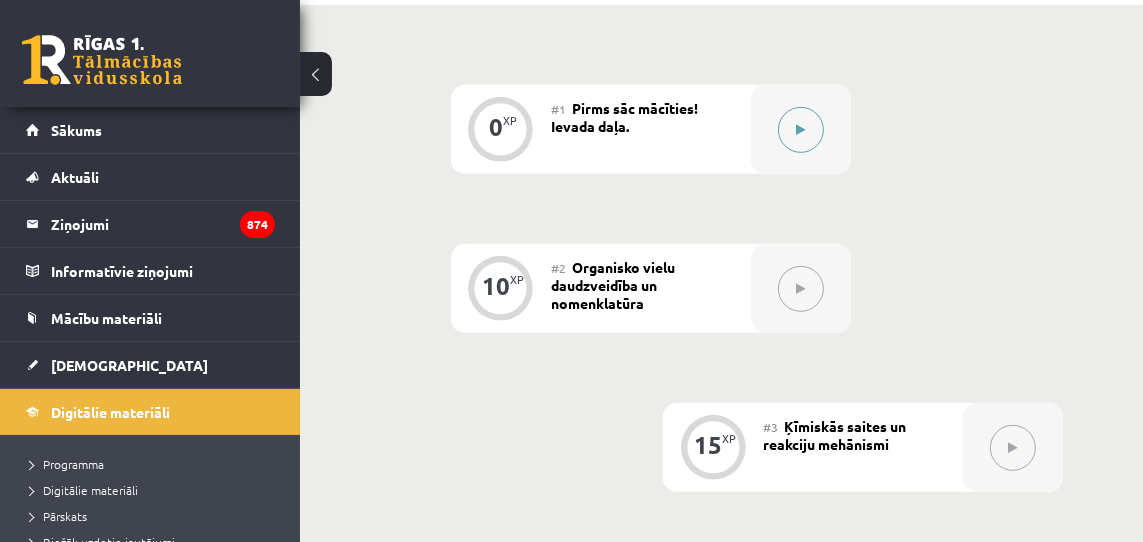 click 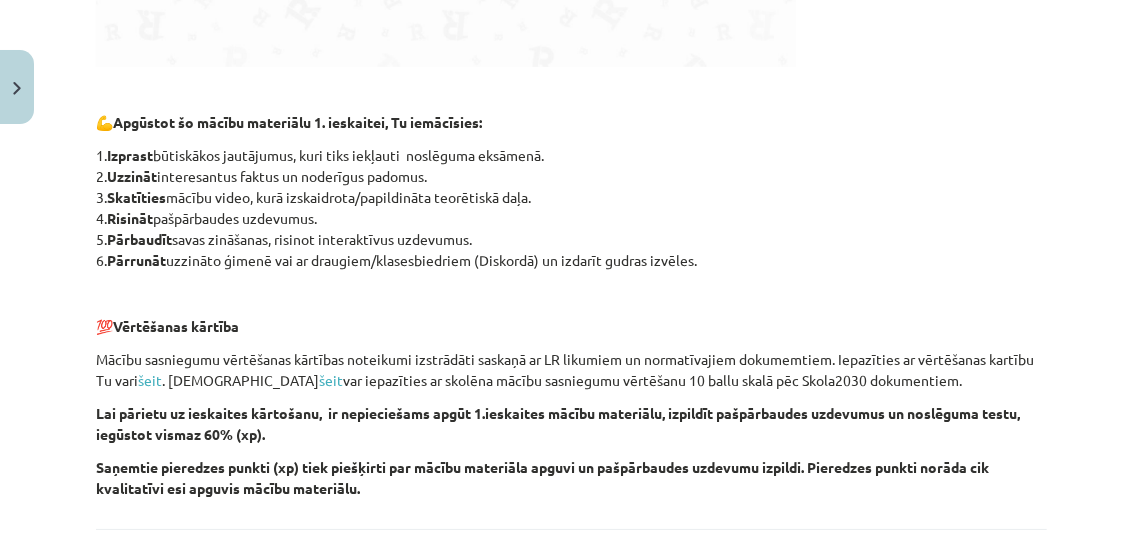 scroll, scrollTop: 1106, scrollLeft: 0, axis: vertical 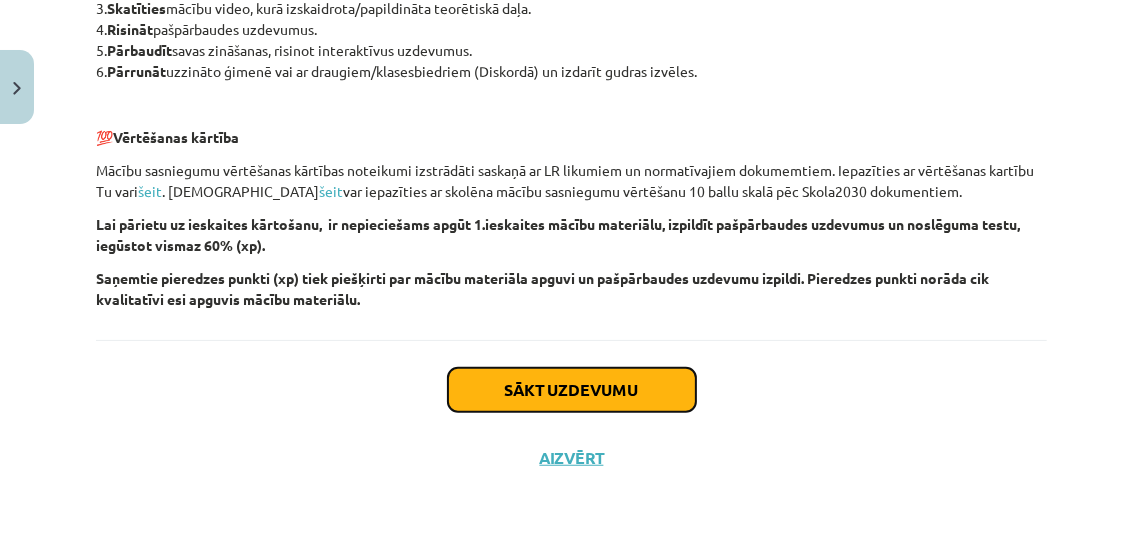 click on "Sākt uzdevumu" 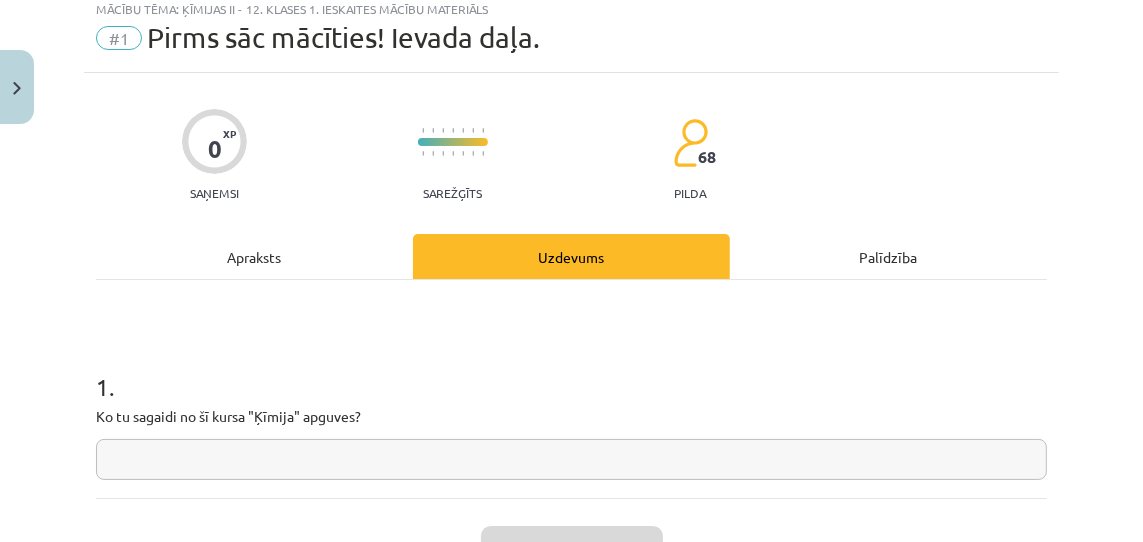 scroll, scrollTop: 50, scrollLeft: 0, axis: vertical 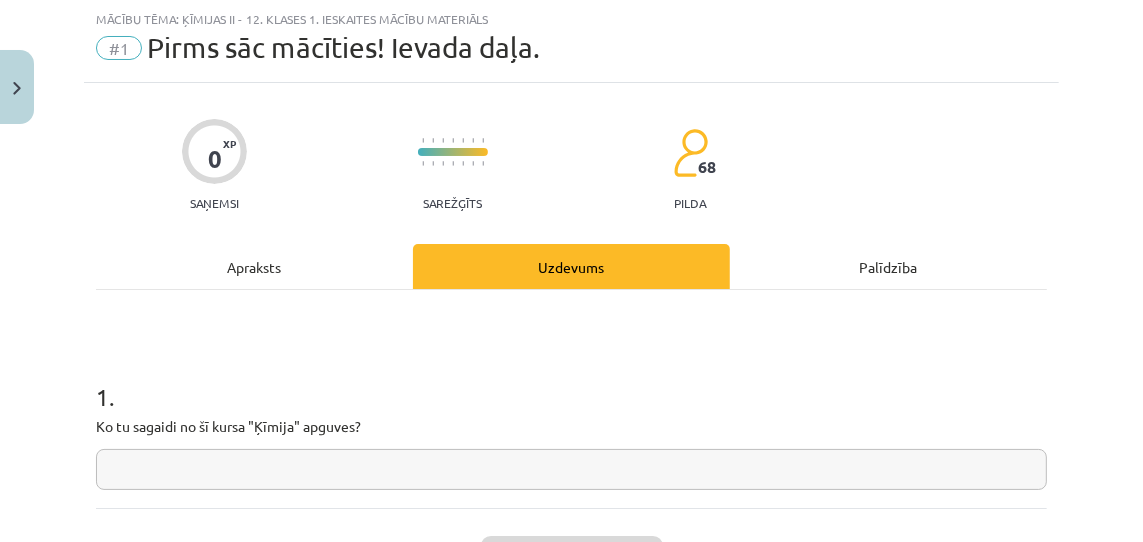 click 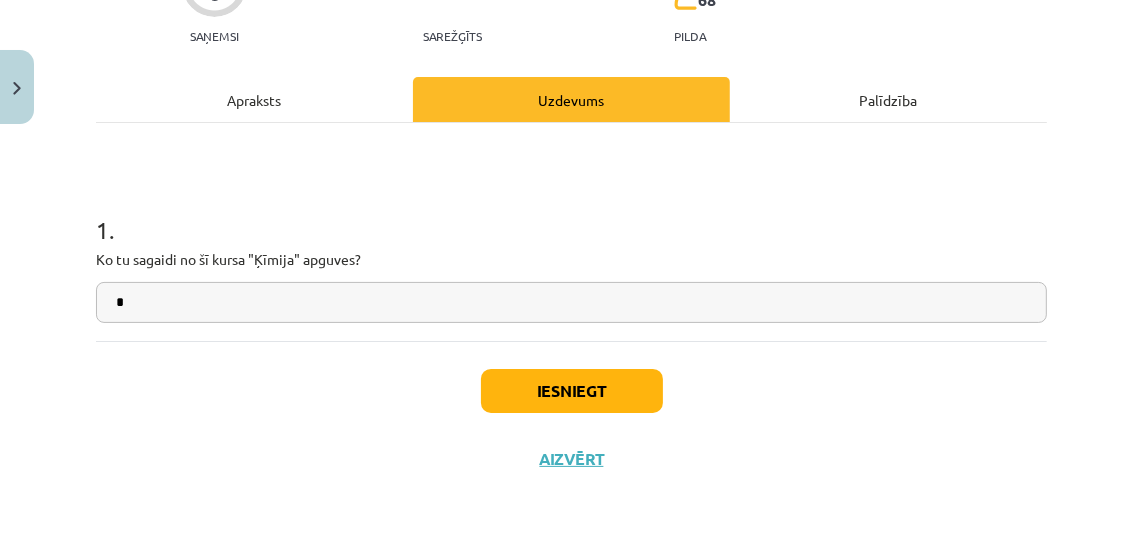 scroll, scrollTop: 218, scrollLeft: 0, axis: vertical 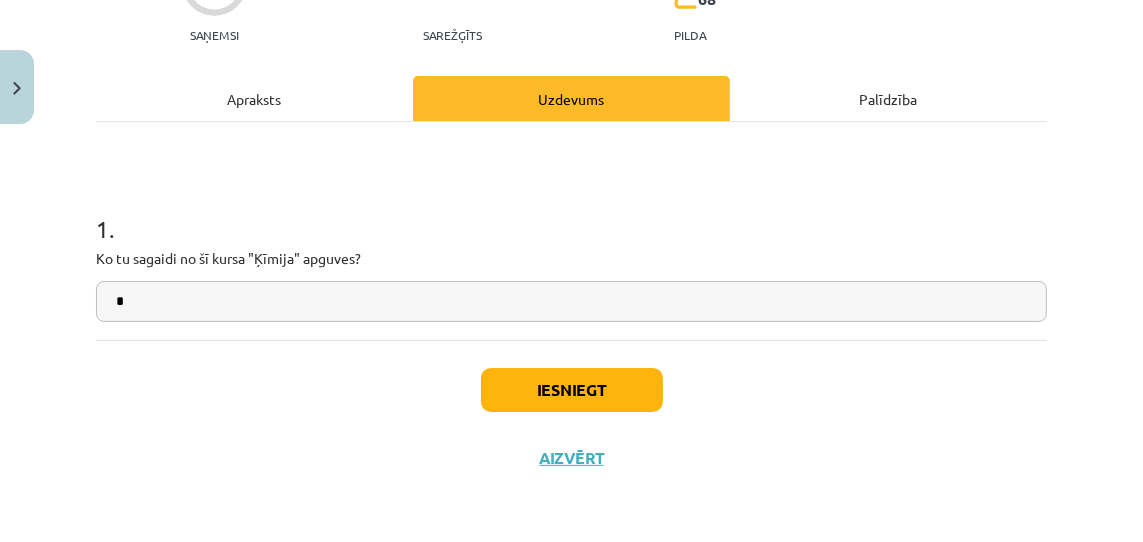 type on "*" 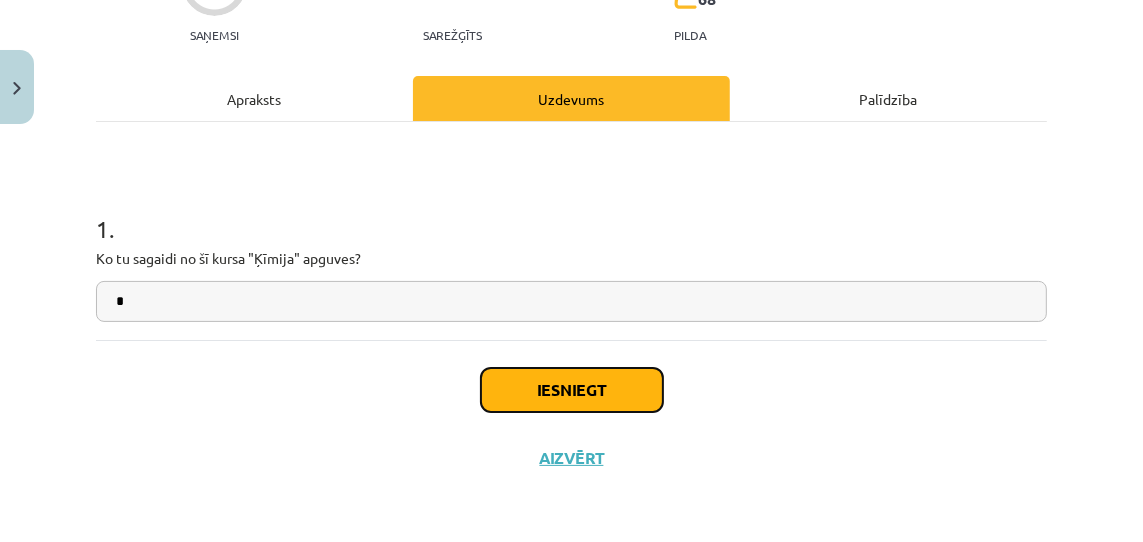 click on "Iesniegt" 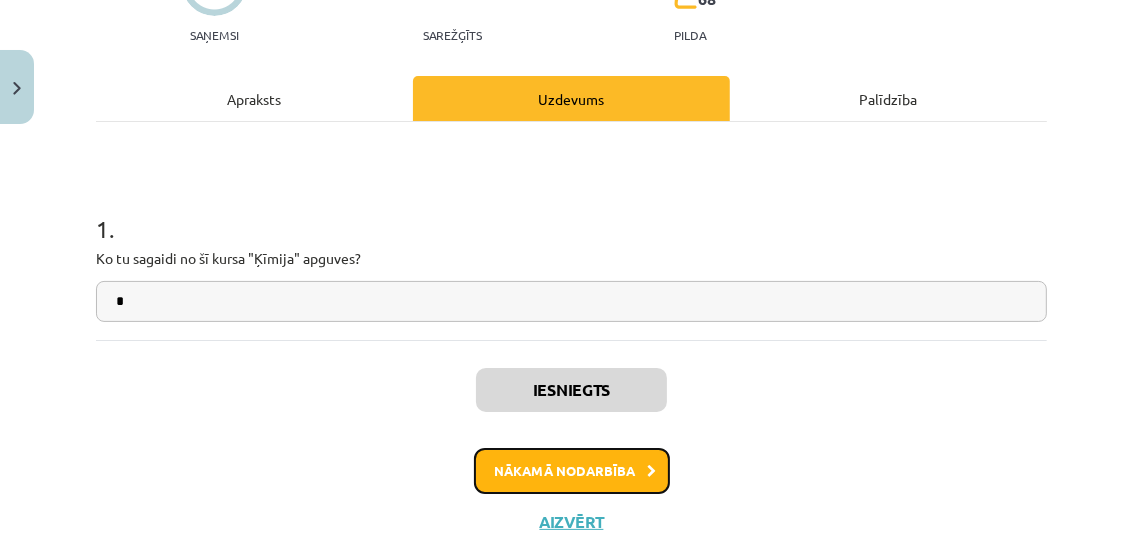 click on "Nākamā nodarbība" 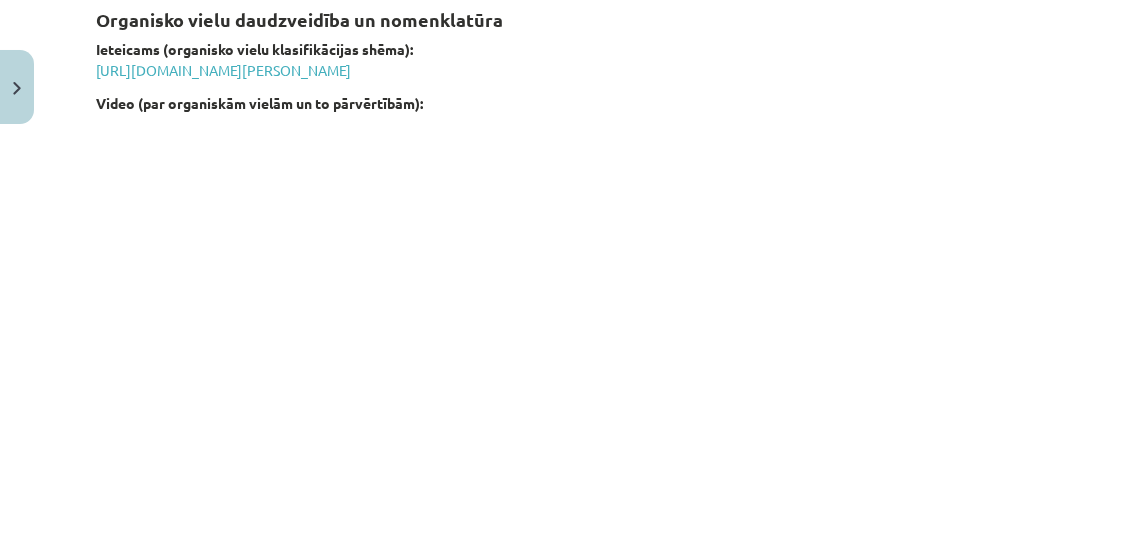 scroll, scrollTop: 929, scrollLeft: 0, axis: vertical 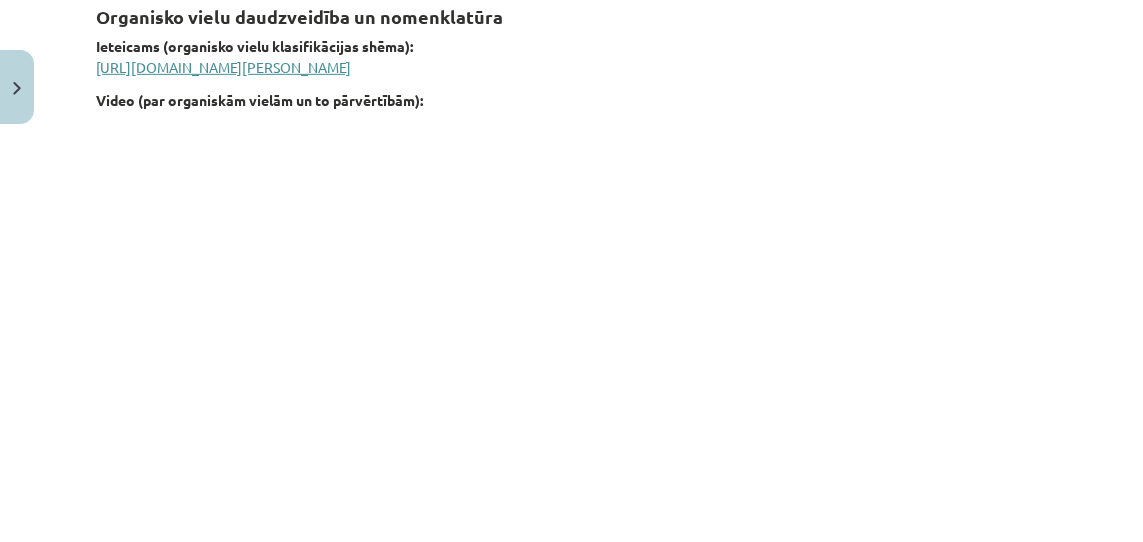 click on "[URL][DOMAIN_NAME][PERSON_NAME]" 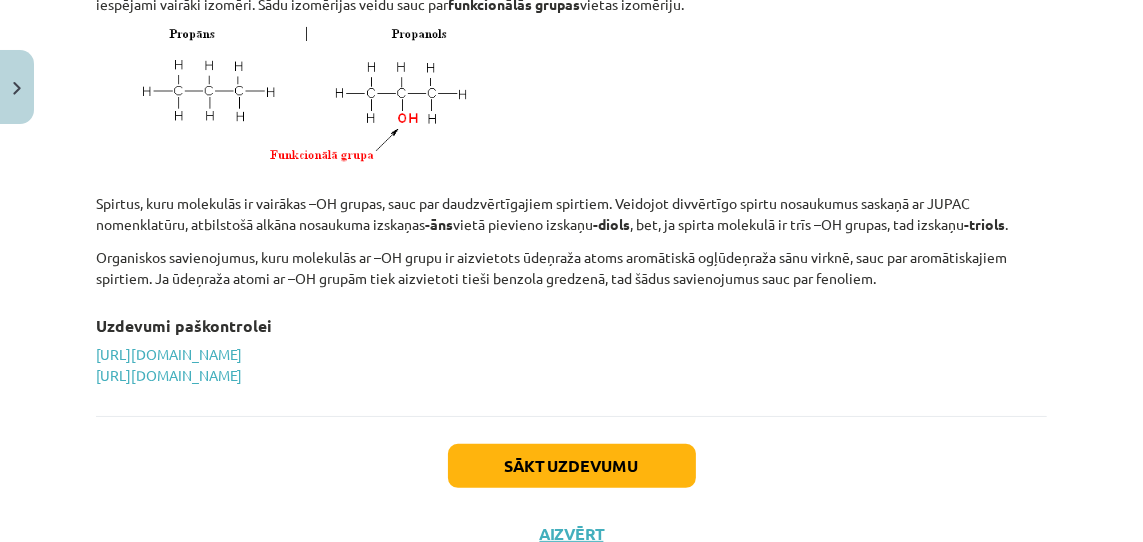 scroll, scrollTop: 6128, scrollLeft: 0, axis: vertical 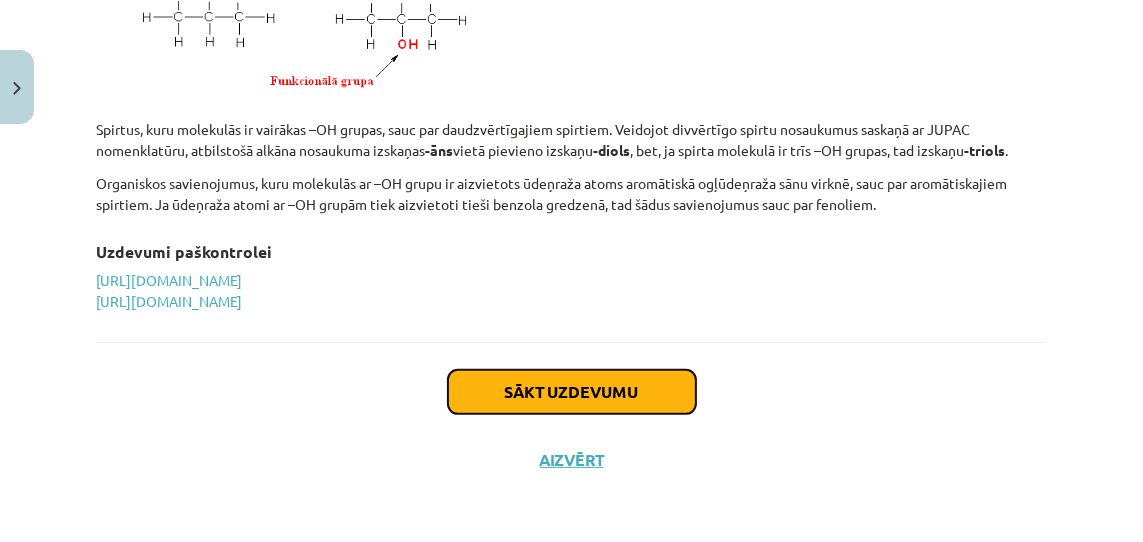 click on "Sākt uzdevumu" 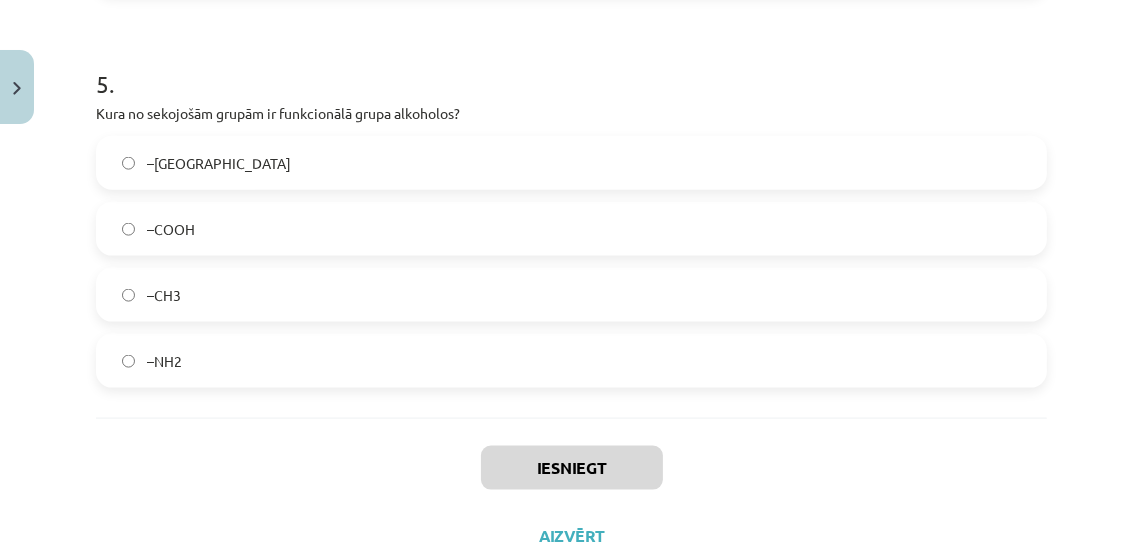 scroll, scrollTop: 2013, scrollLeft: 0, axis: vertical 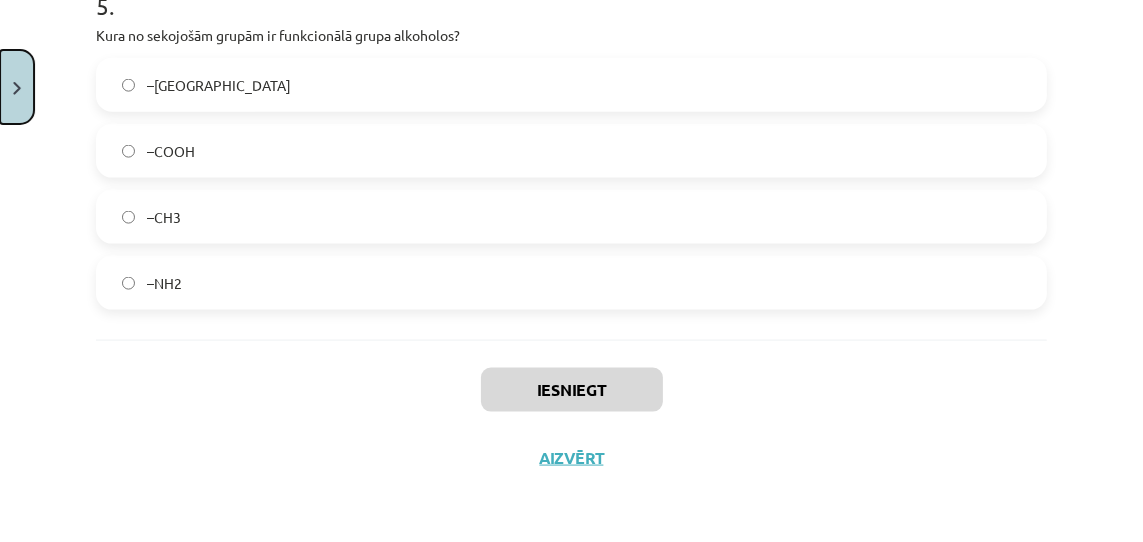 click 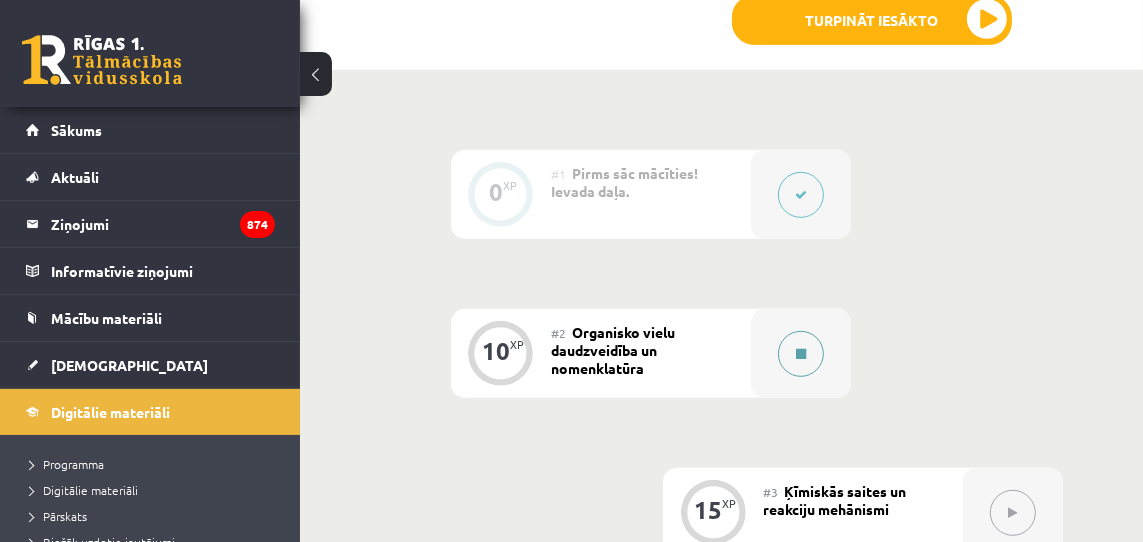 click 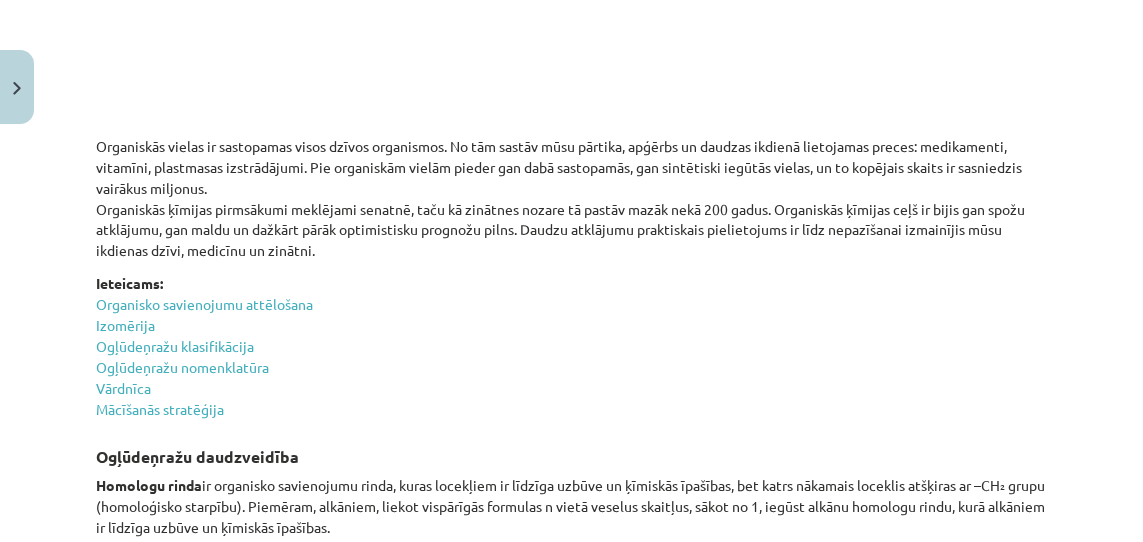 scroll, scrollTop: 2642, scrollLeft: 0, axis: vertical 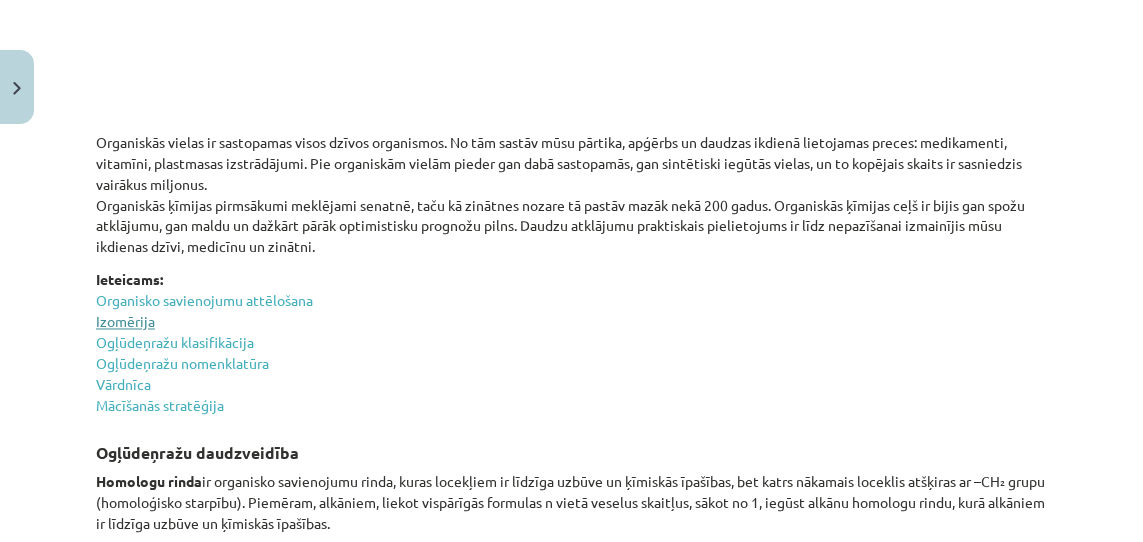click on "Izomērija" 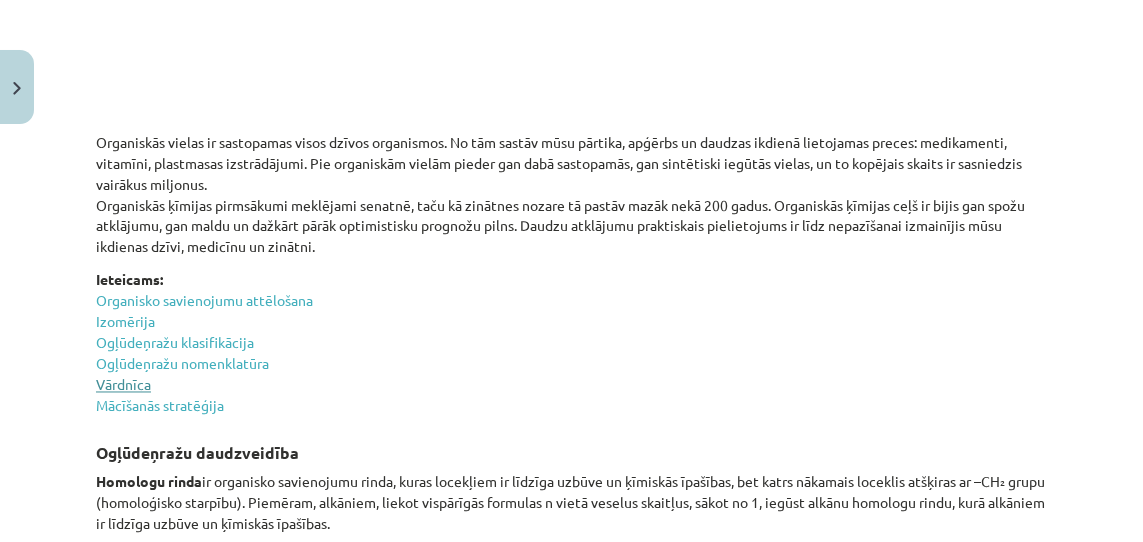 click on "Vārdnīca" 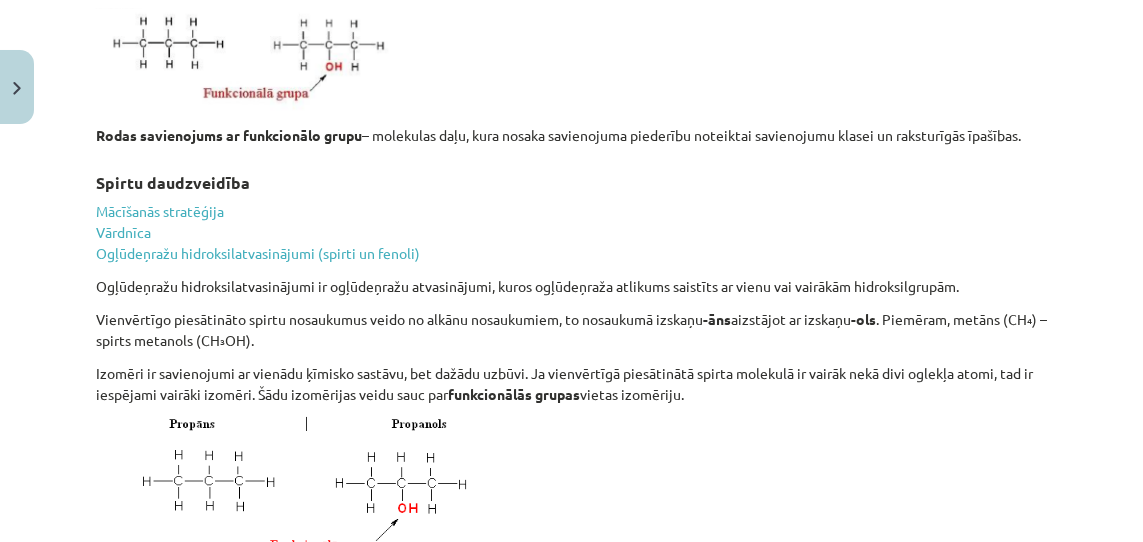 scroll, scrollTop: 5663, scrollLeft: 0, axis: vertical 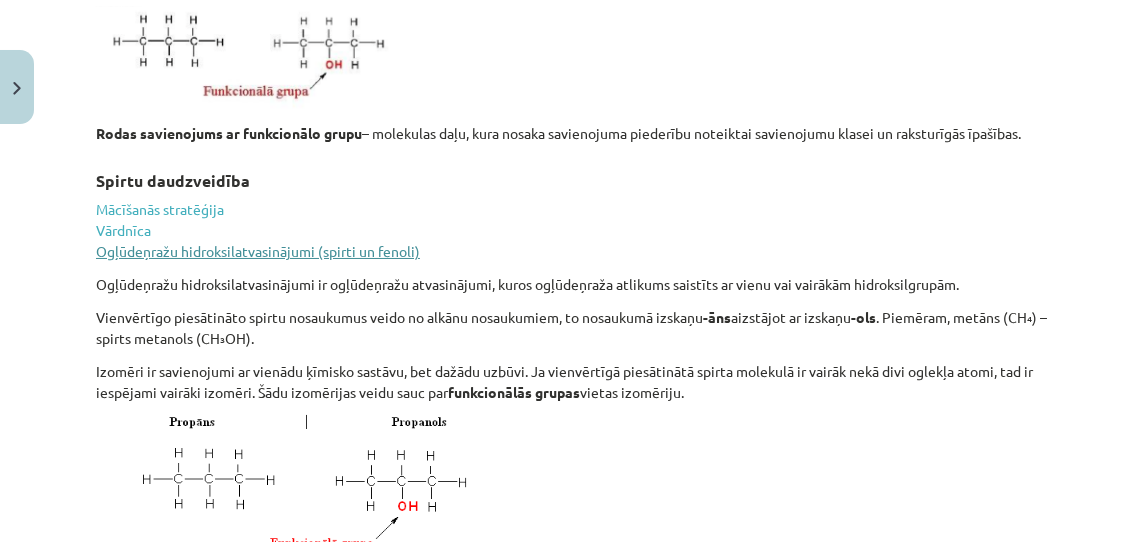 click on "Ogļūdeņražu hidroksilatvasinājumi (spirti un fenoli)" 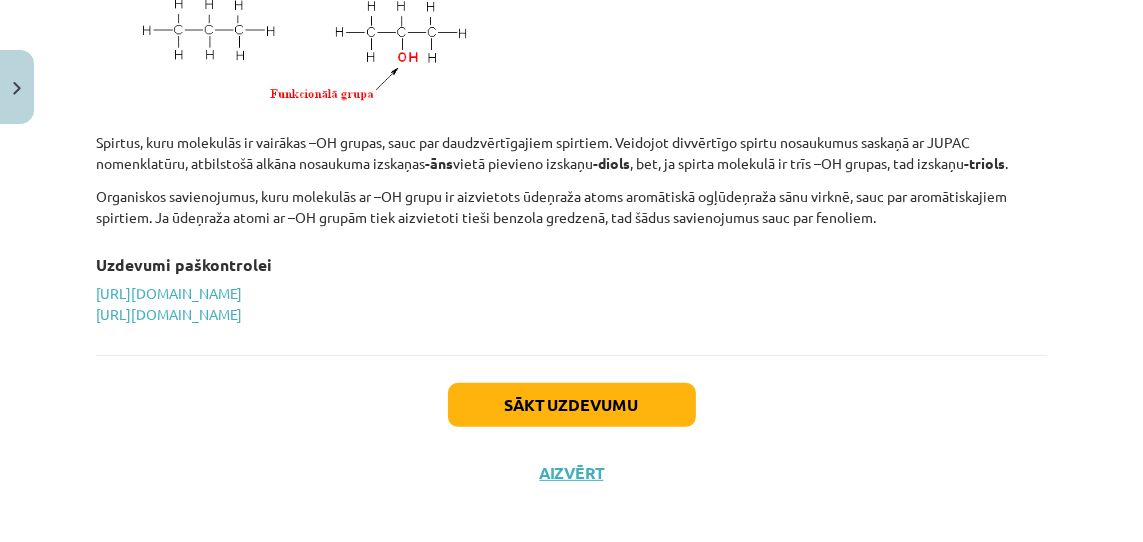 scroll, scrollTop: 6126, scrollLeft: 0, axis: vertical 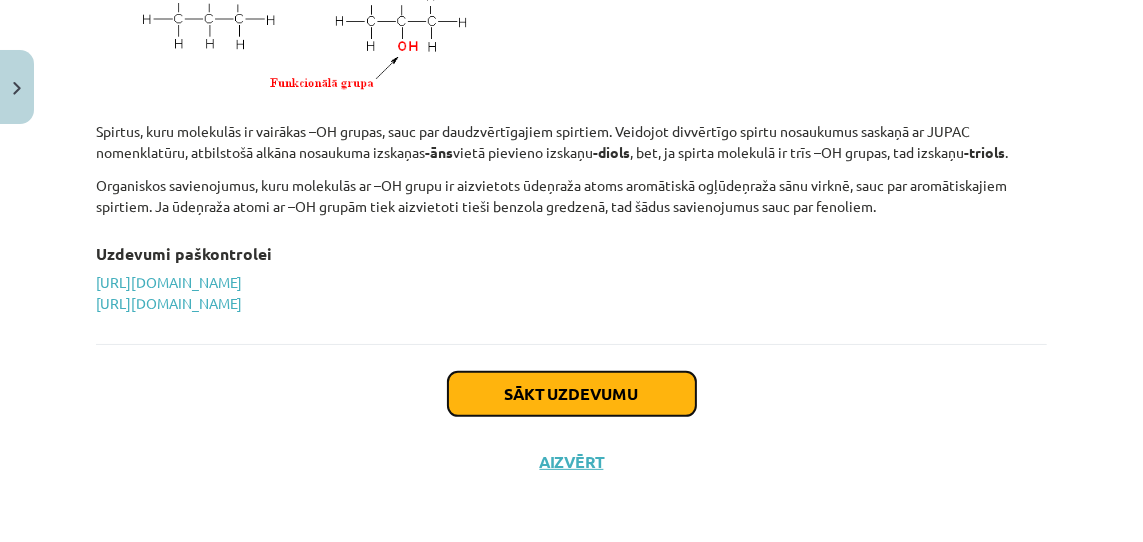 click on "Sākt uzdevumu" 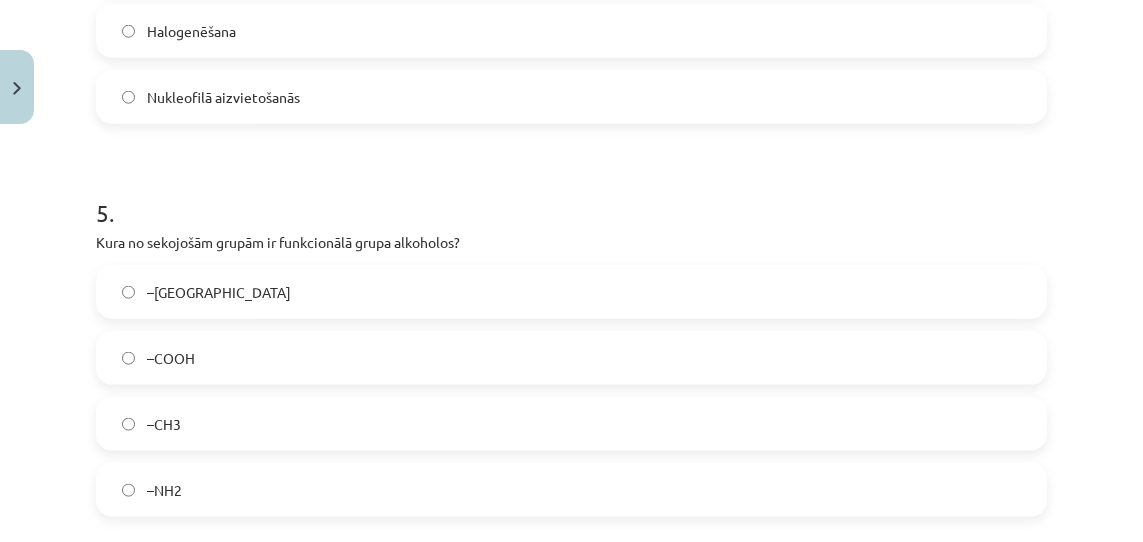 scroll, scrollTop: 2013, scrollLeft: 0, axis: vertical 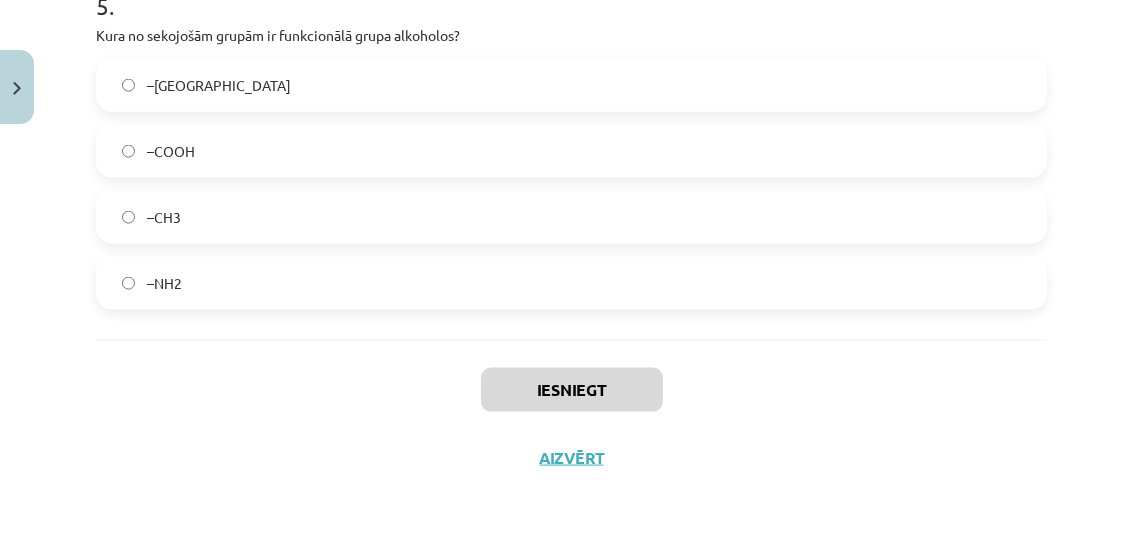 click on "–NH2" 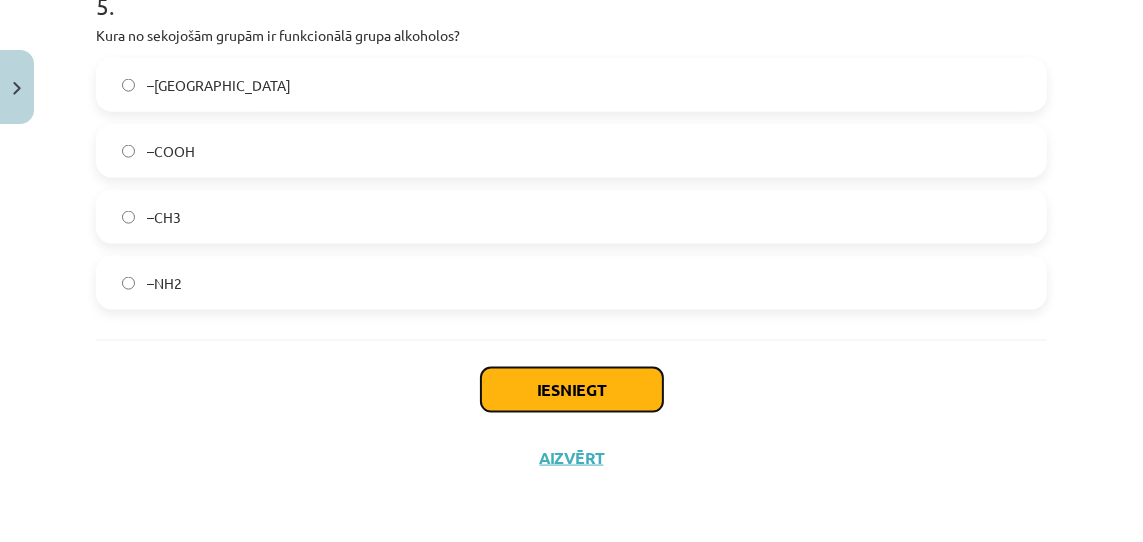 click on "Iesniegt" 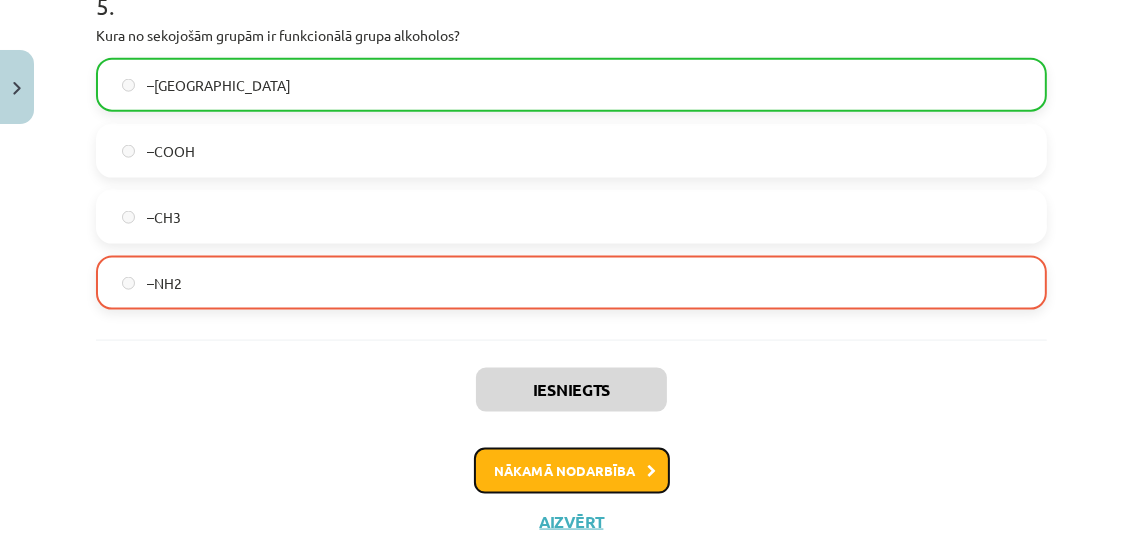 click on "Nākamā nodarbība" 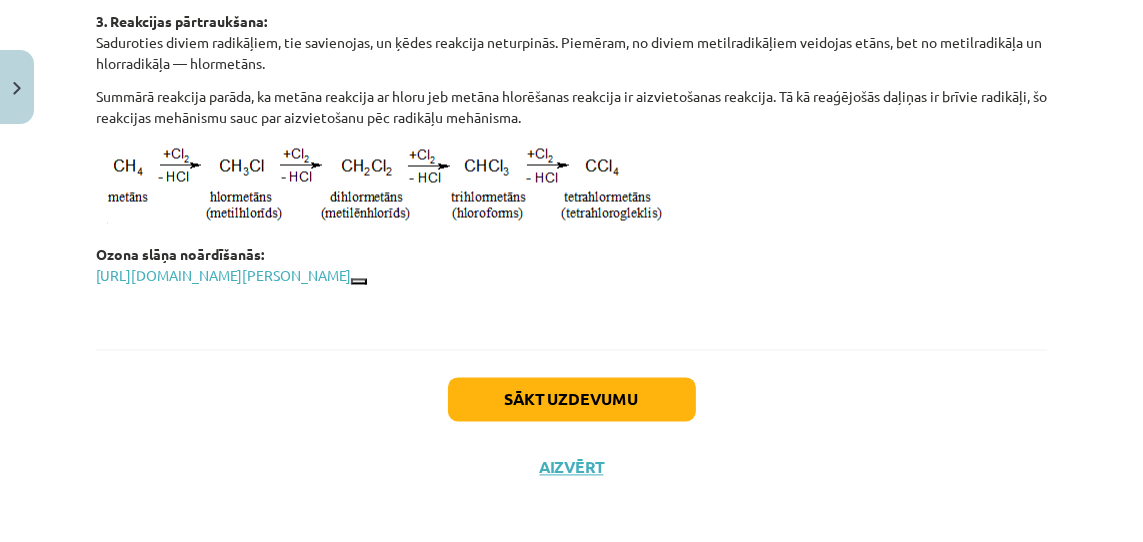 scroll, scrollTop: 2980, scrollLeft: 0, axis: vertical 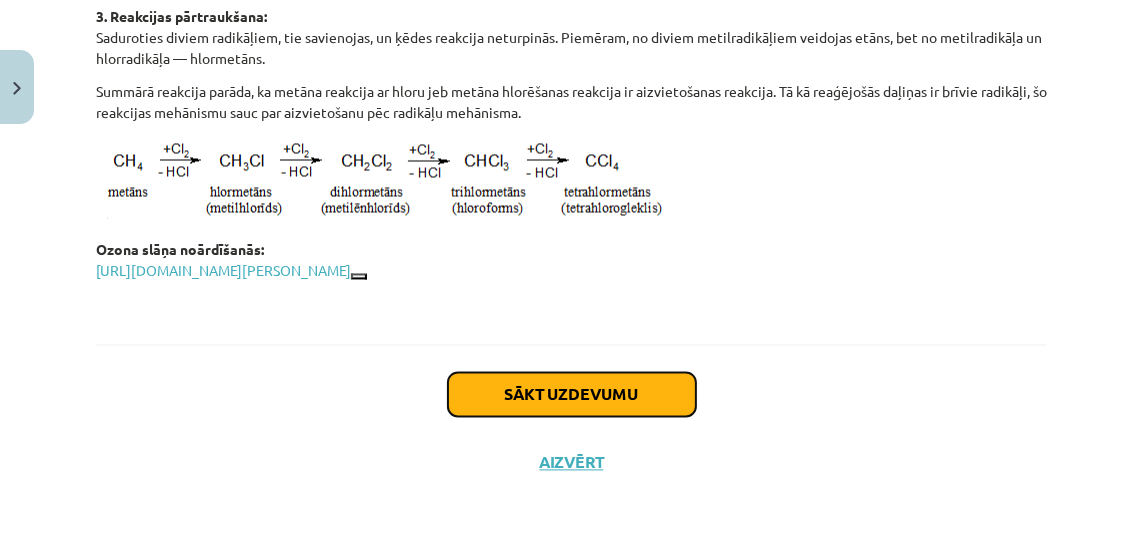 click on "Sākt uzdevumu" 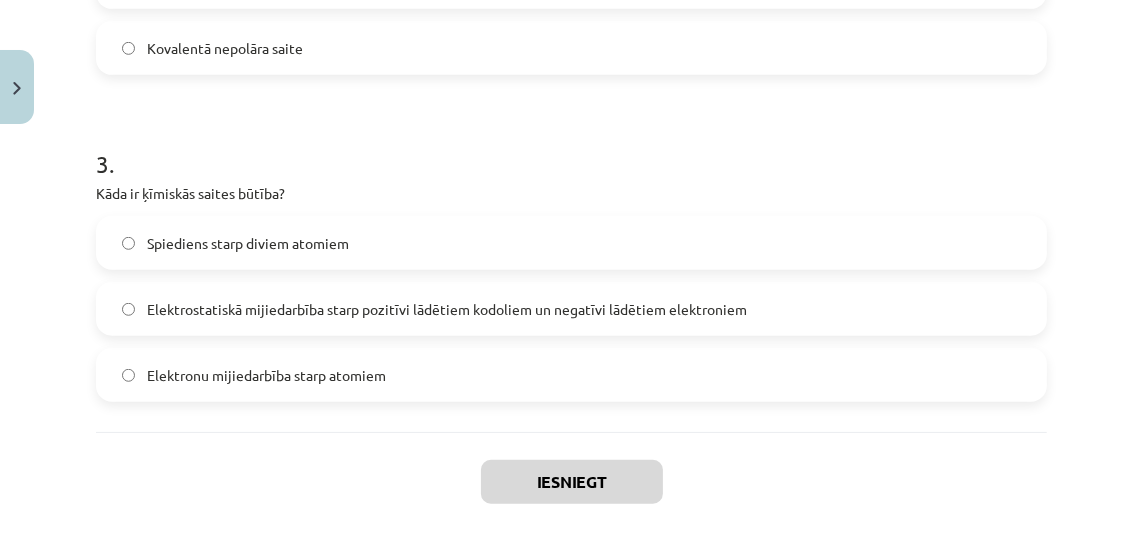 scroll, scrollTop: 1029, scrollLeft: 0, axis: vertical 